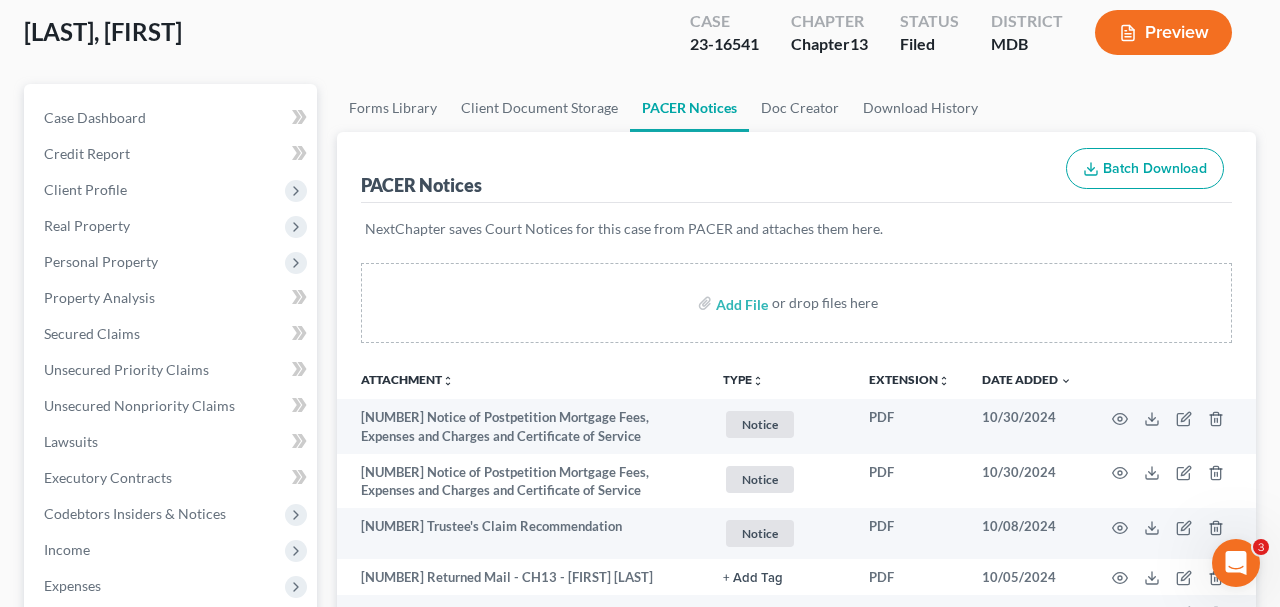 scroll, scrollTop: 0, scrollLeft: 0, axis: both 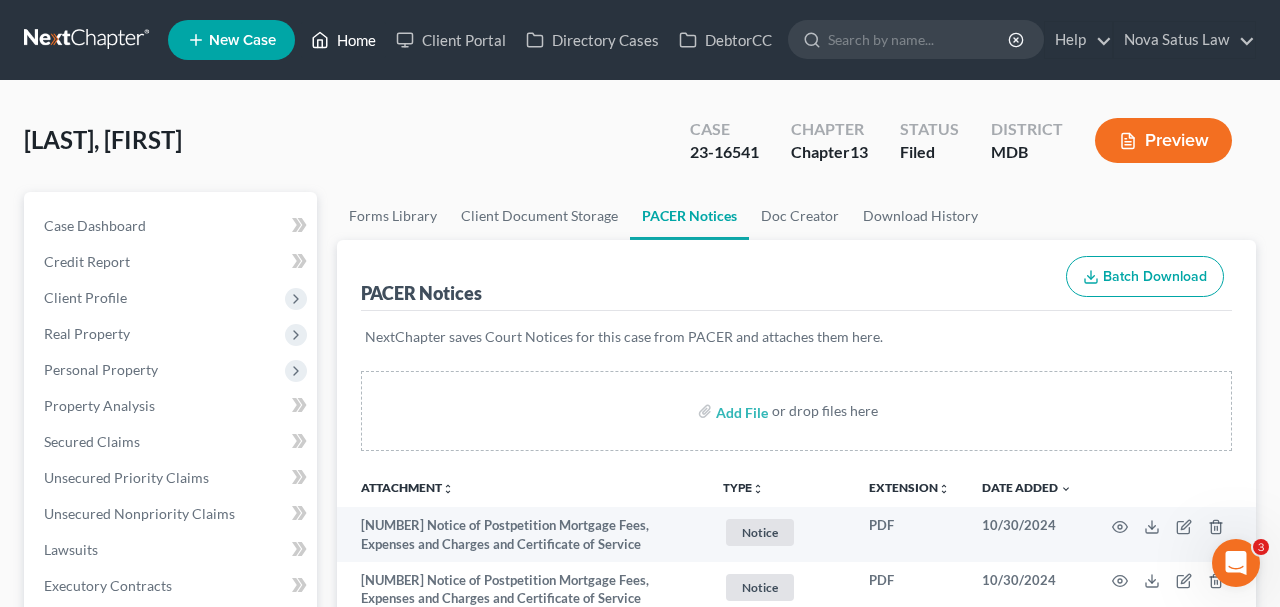 click on "Home" at bounding box center [343, 40] 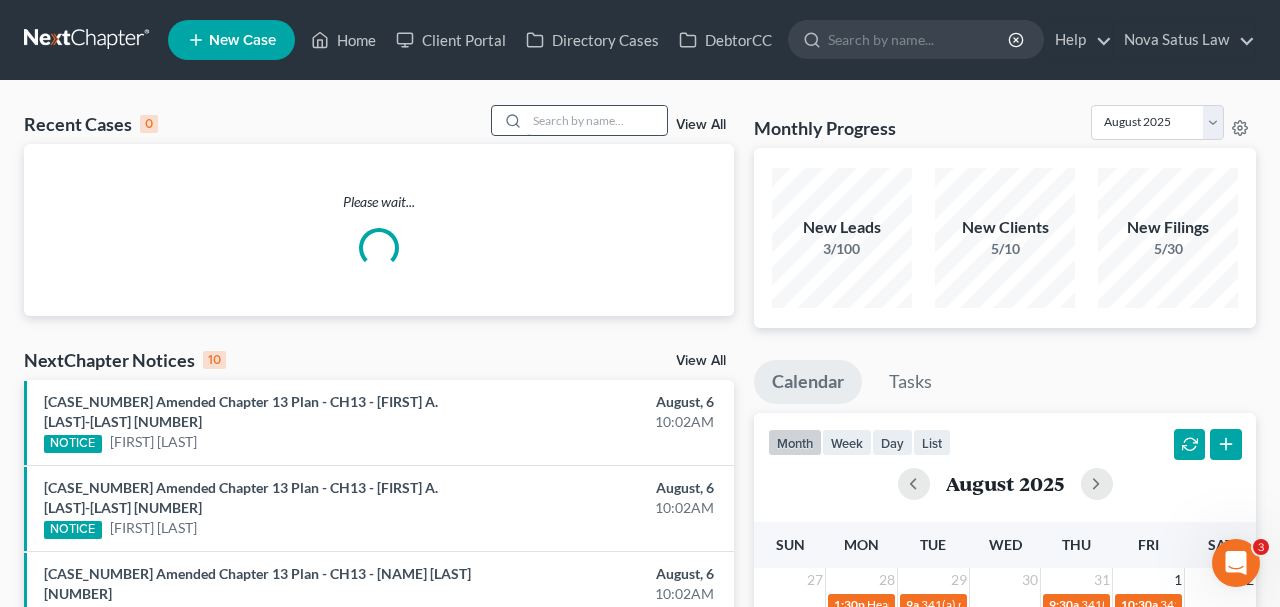 click at bounding box center (597, 120) 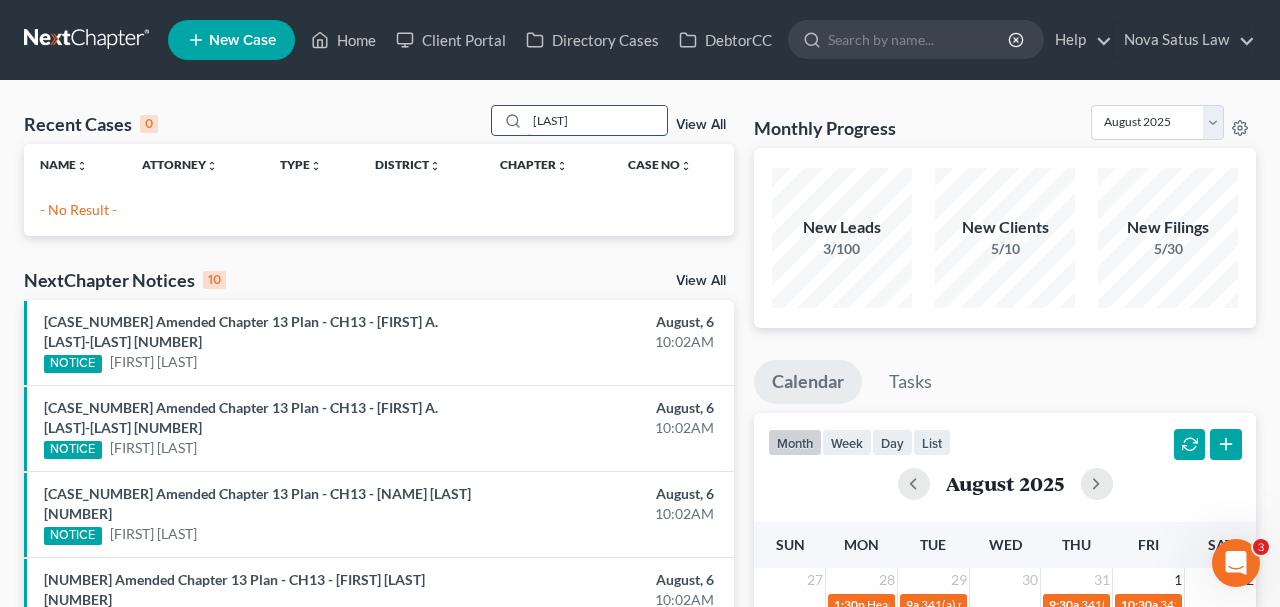 drag, startPoint x: 589, startPoint y: 129, endPoint x: 493, endPoint y: 135, distance: 96.18732 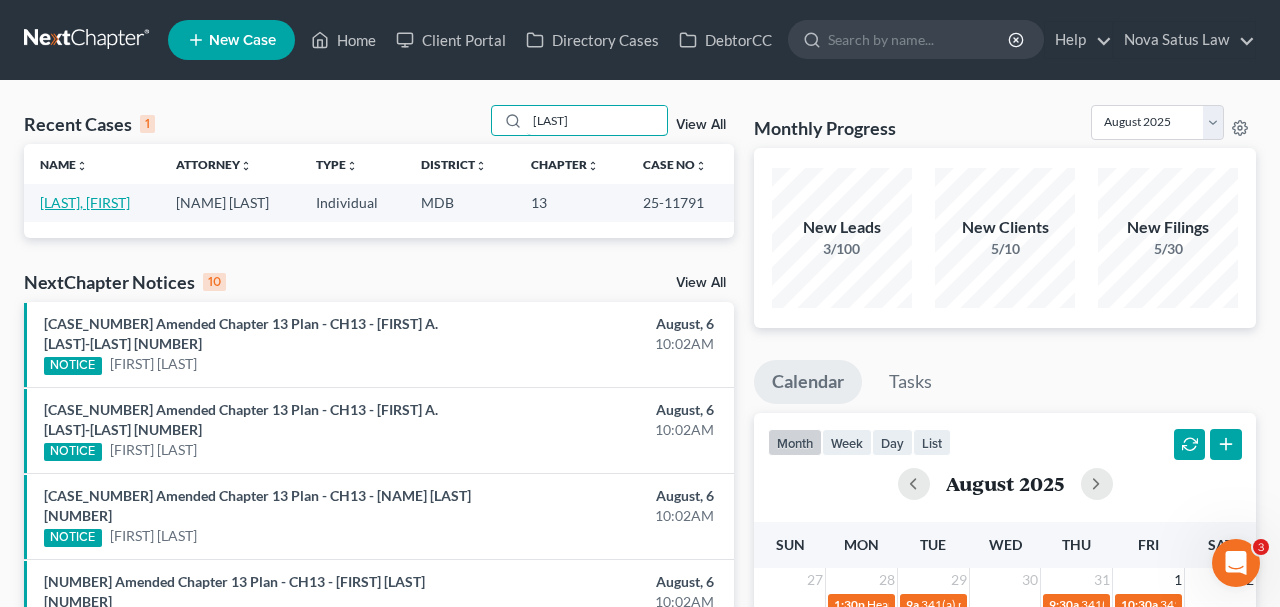 type on "[LAST]" 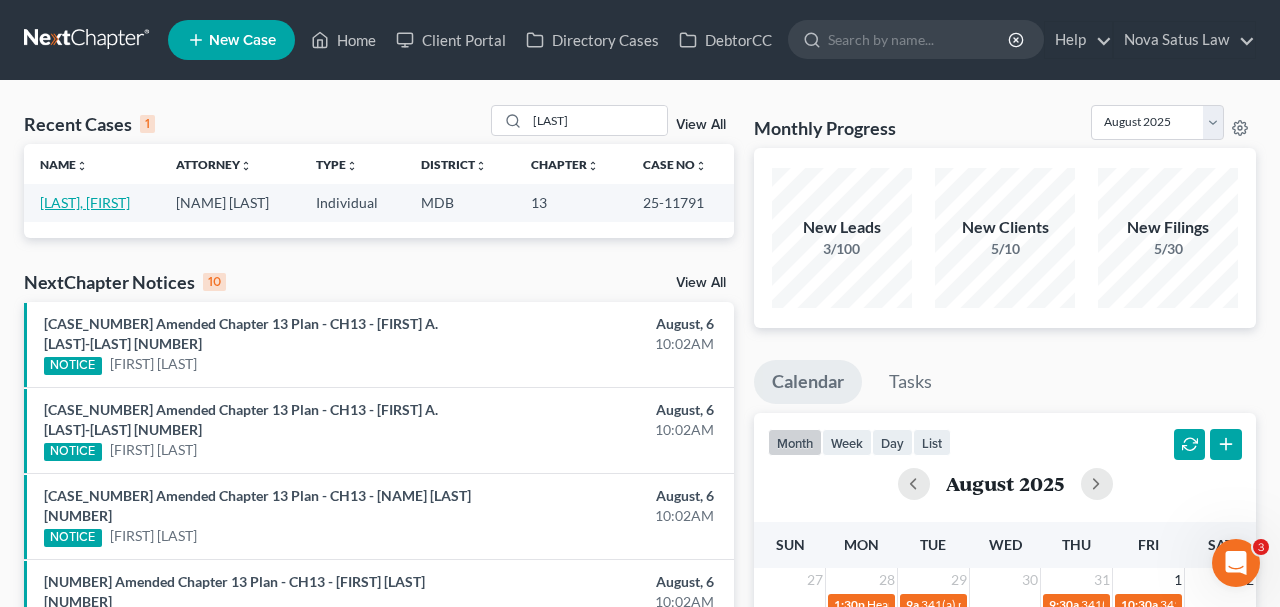 click on "[LAST], [FIRST]" at bounding box center [85, 202] 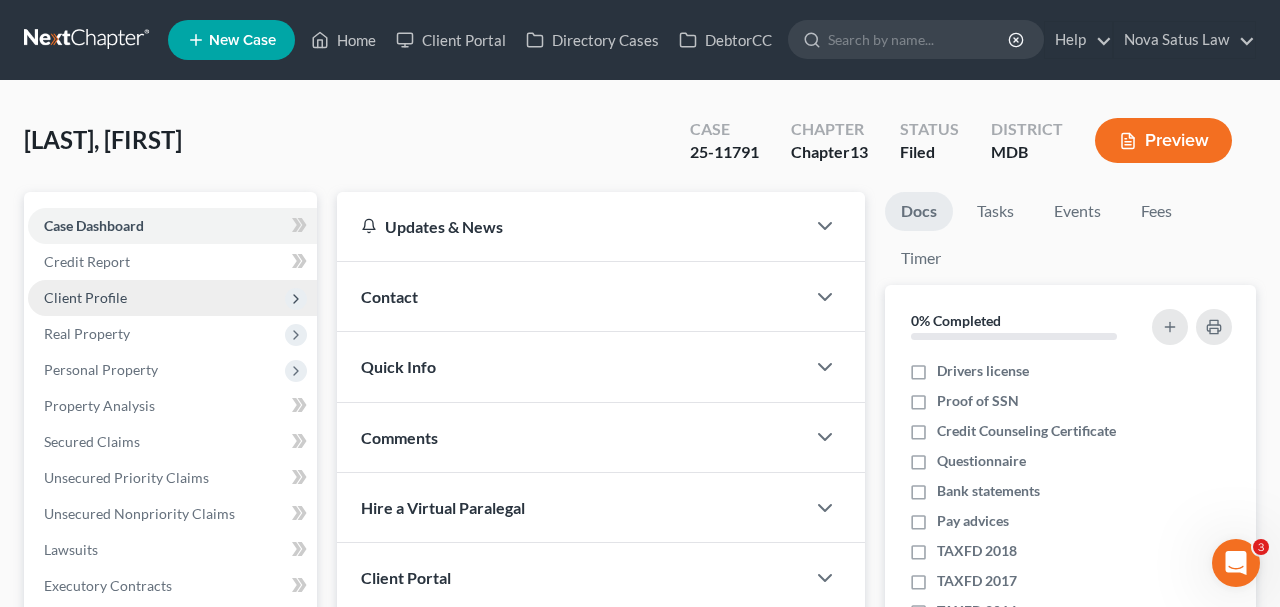 scroll, scrollTop: 416, scrollLeft: 0, axis: vertical 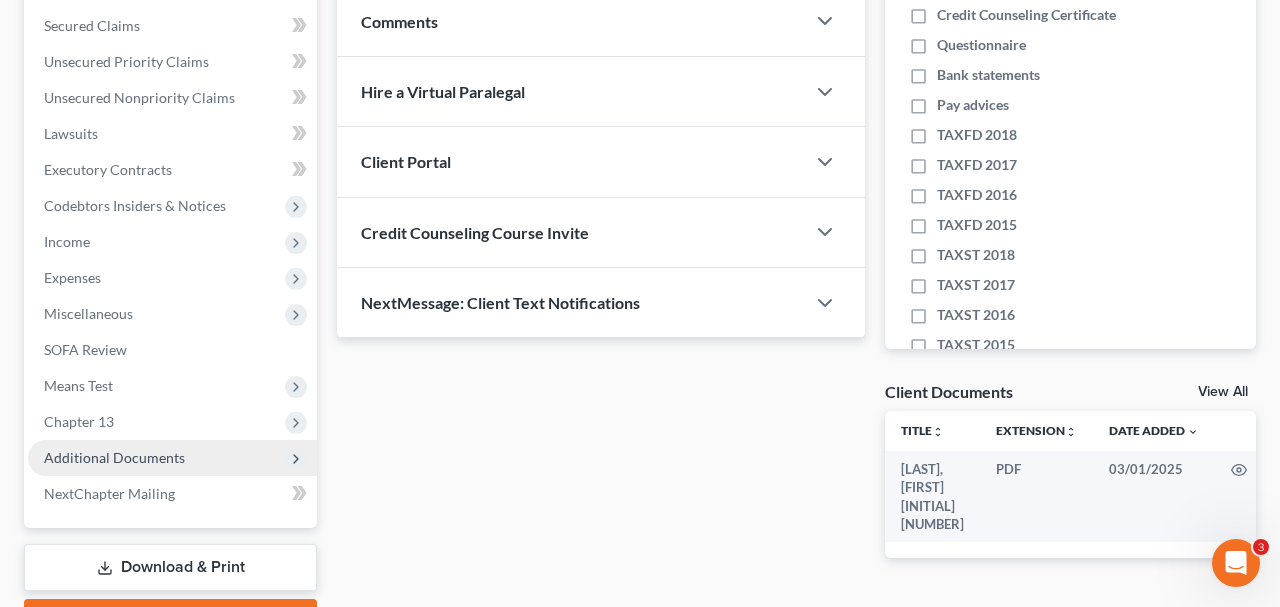 click on "Additional Documents" at bounding box center (114, 457) 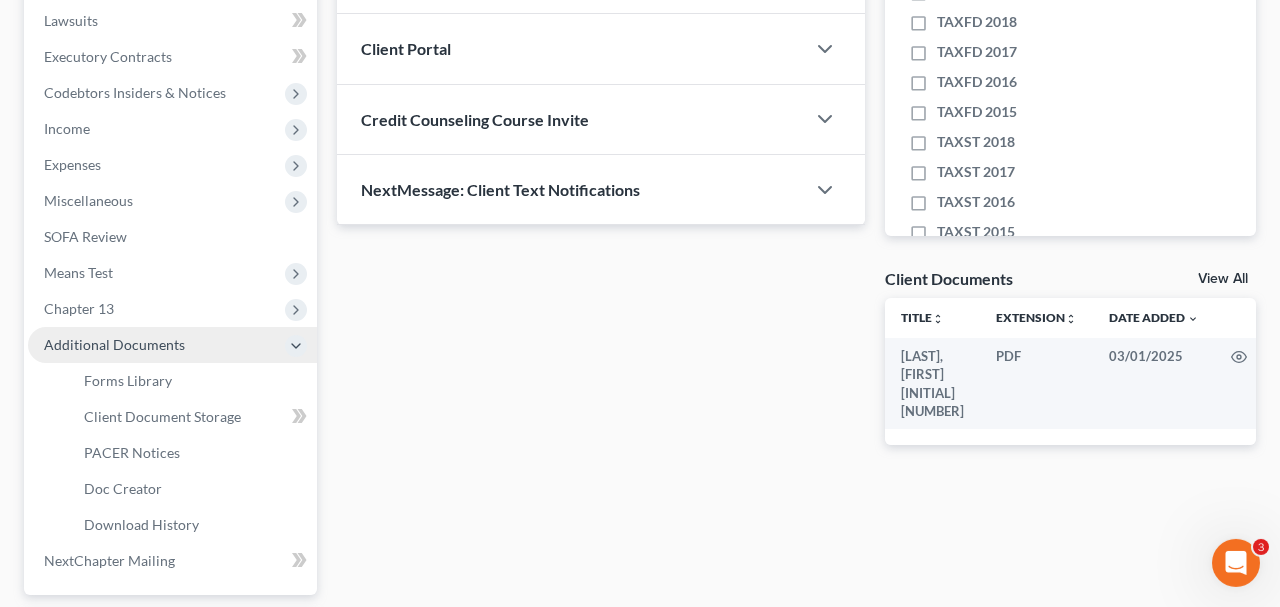 scroll, scrollTop: 624, scrollLeft: 0, axis: vertical 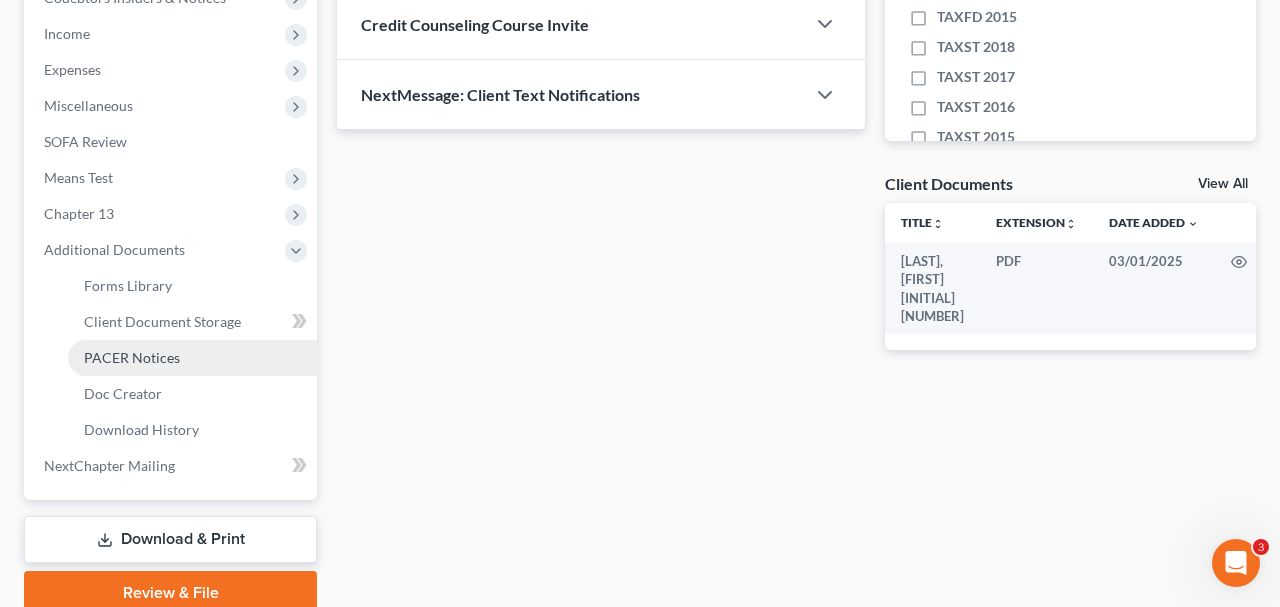 click on "PACER Notices" at bounding box center [192, 358] 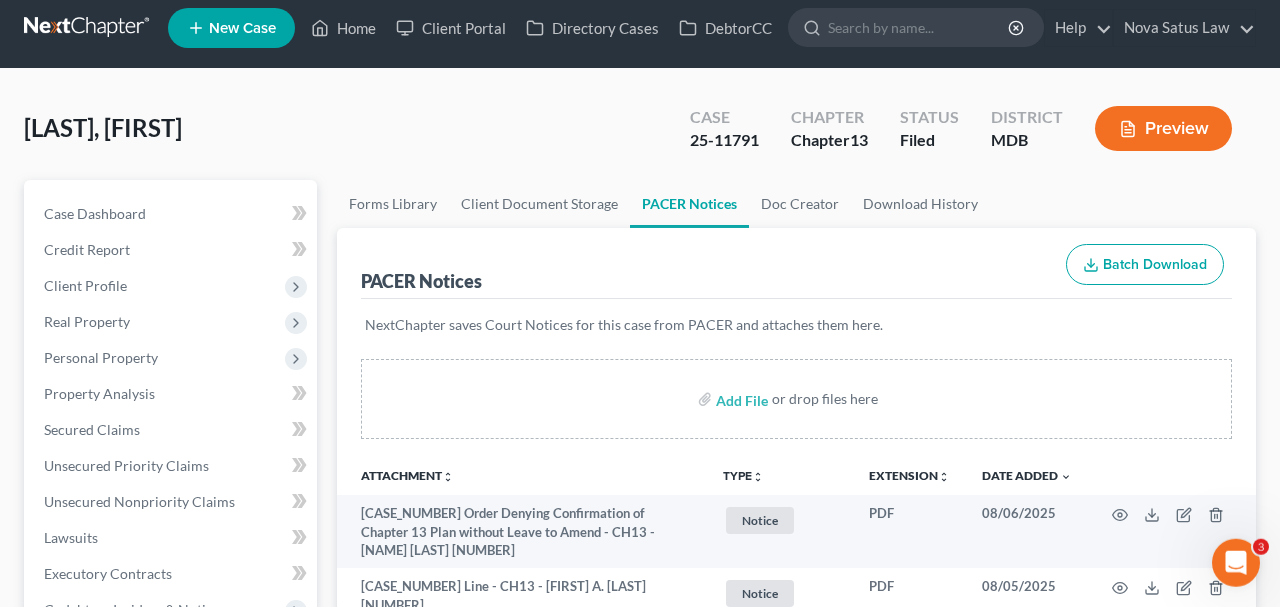 scroll, scrollTop: 0, scrollLeft: 0, axis: both 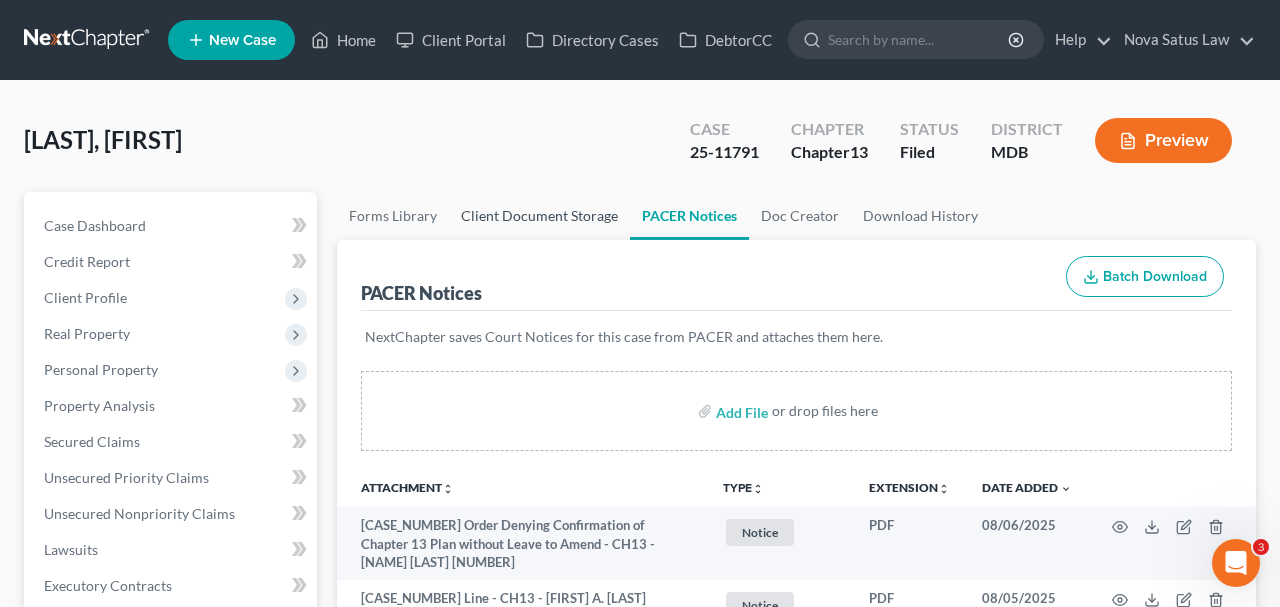 click on "Client Document Storage" at bounding box center (539, 216) 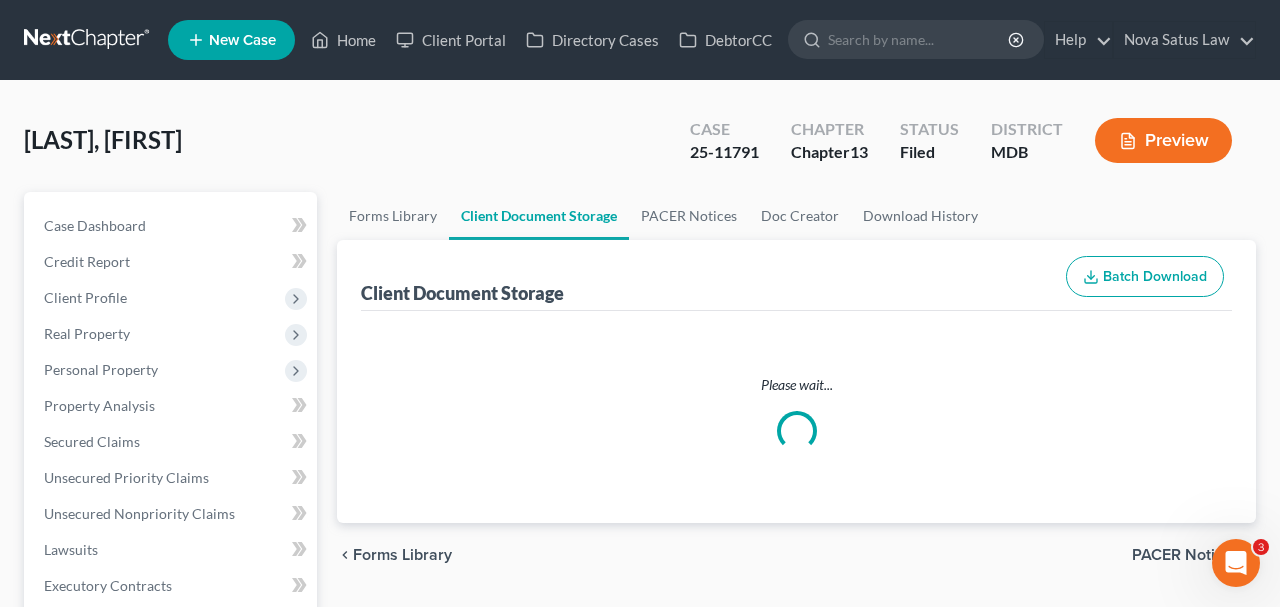 select on "14" 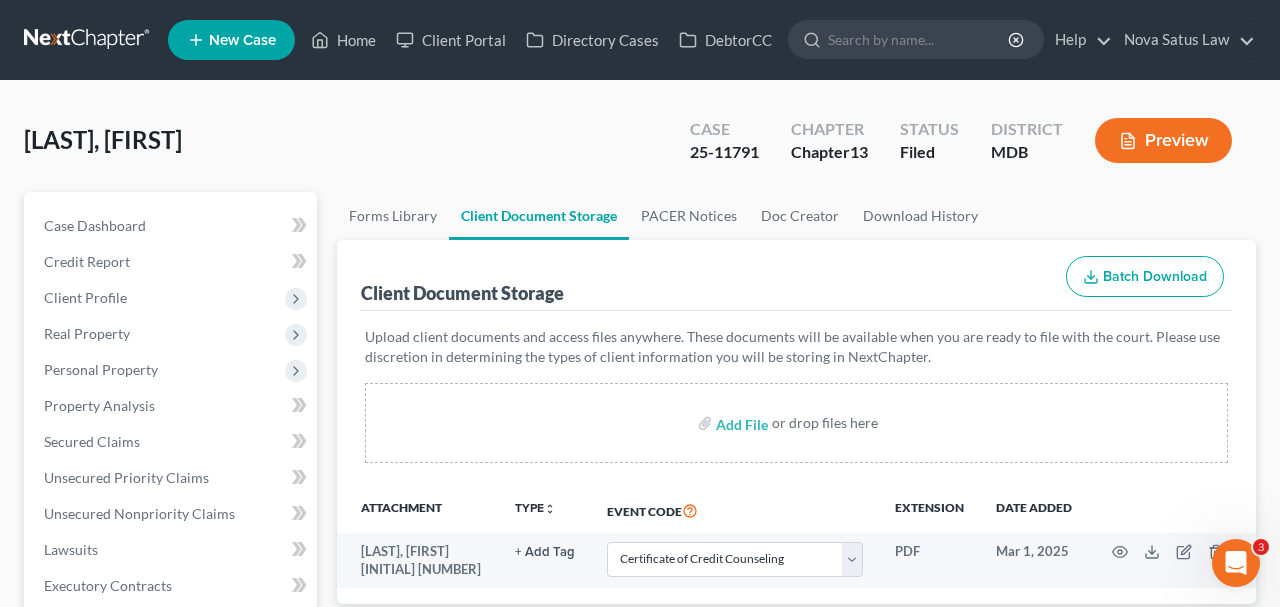 scroll, scrollTop: 208, scrollLeft: 0, axis: vertical 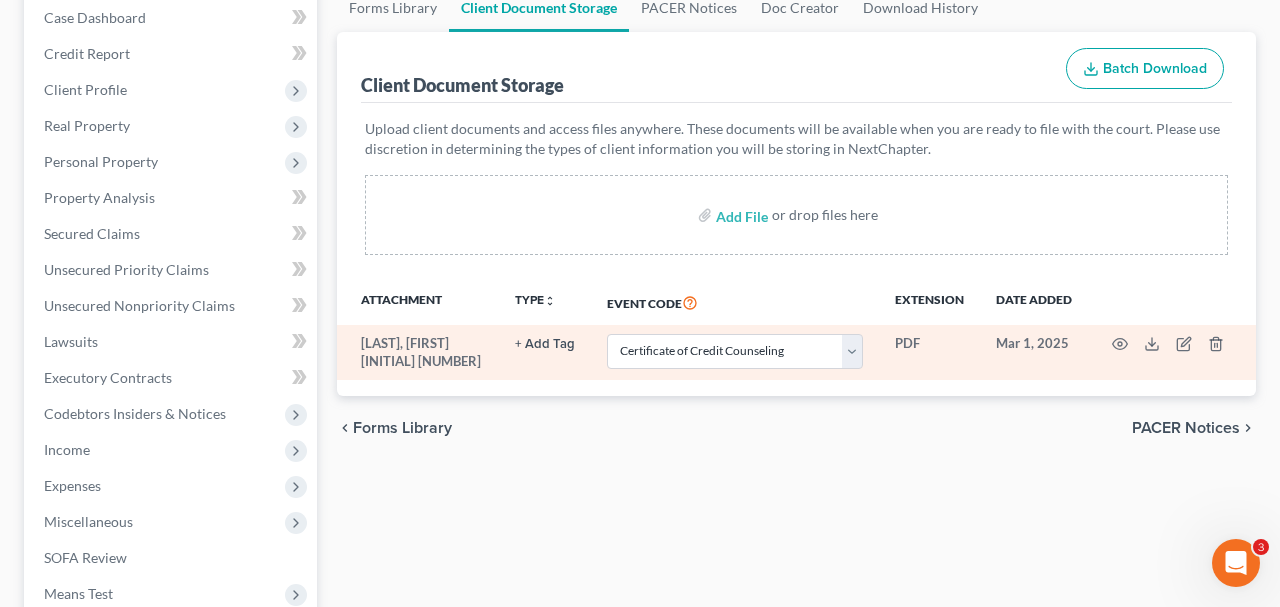 click at bounding box center [1172, 352] 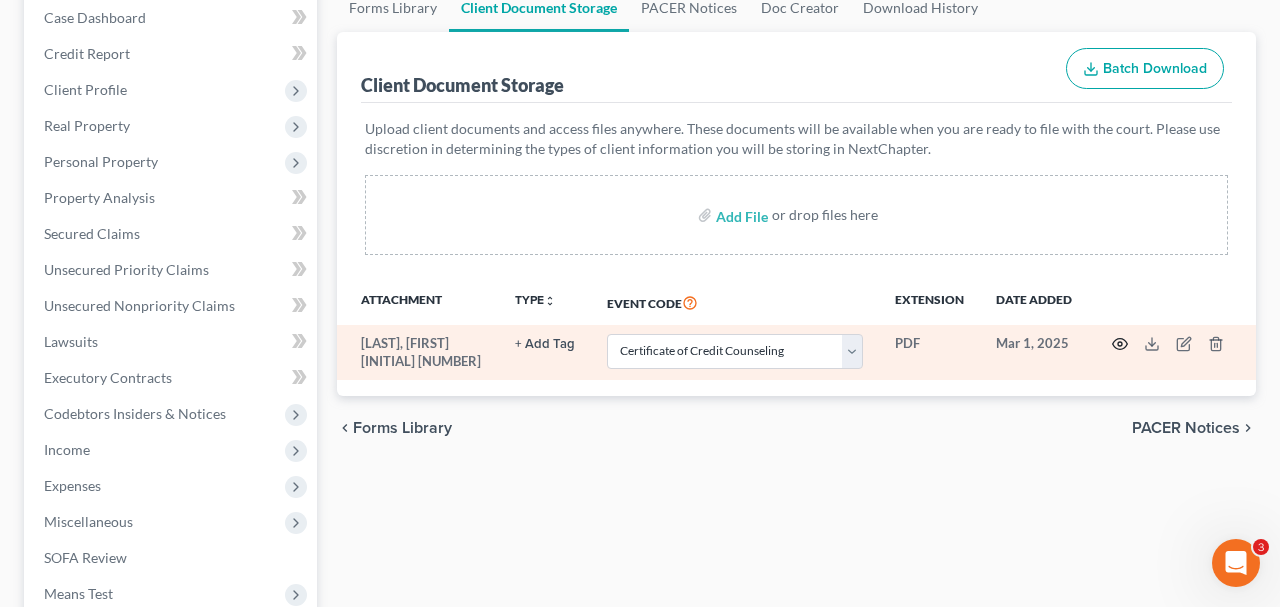 click 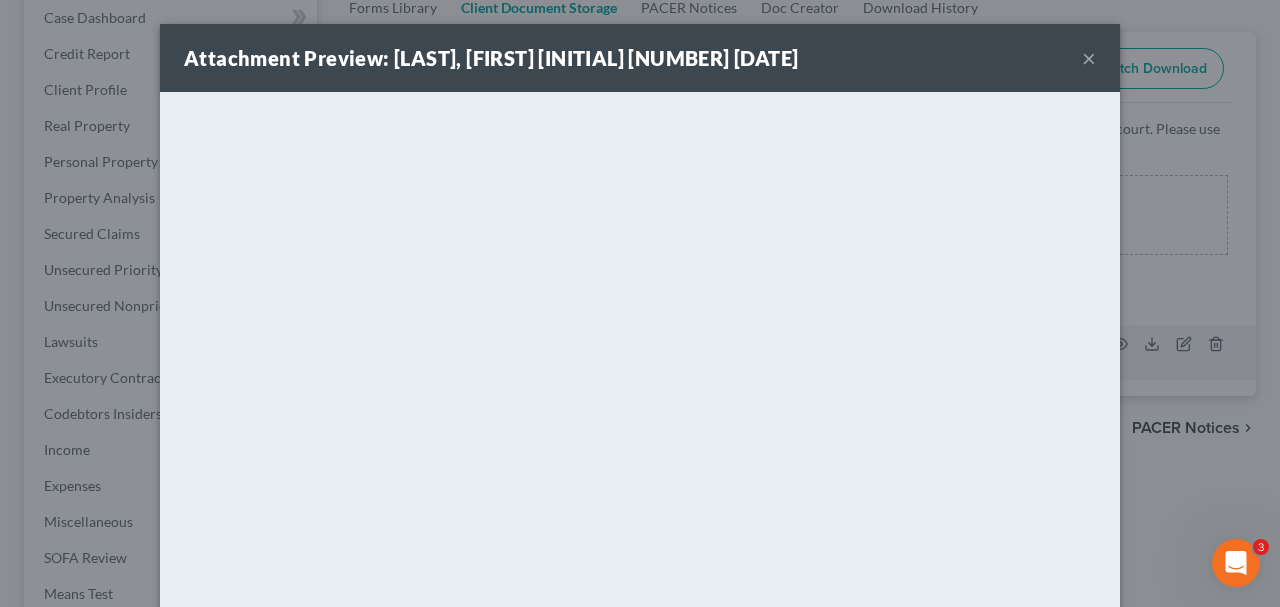 click on "×" at bounding box center (1089, 58) 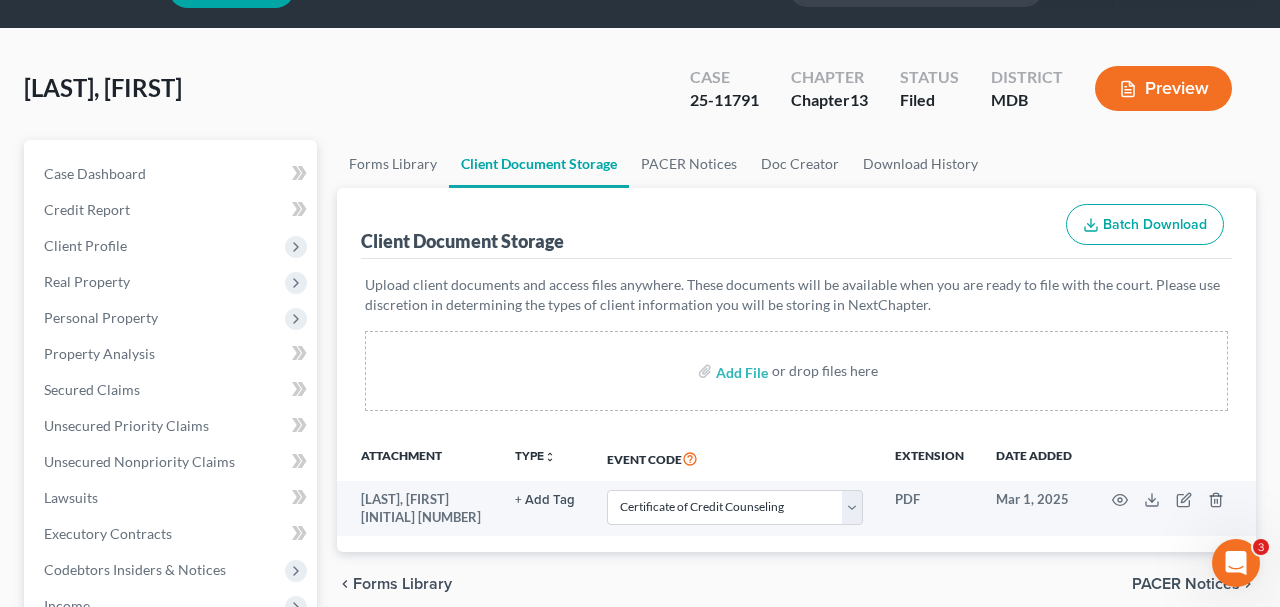 scroll, scrollTop: 0, scrollLeft: 0, axis: both 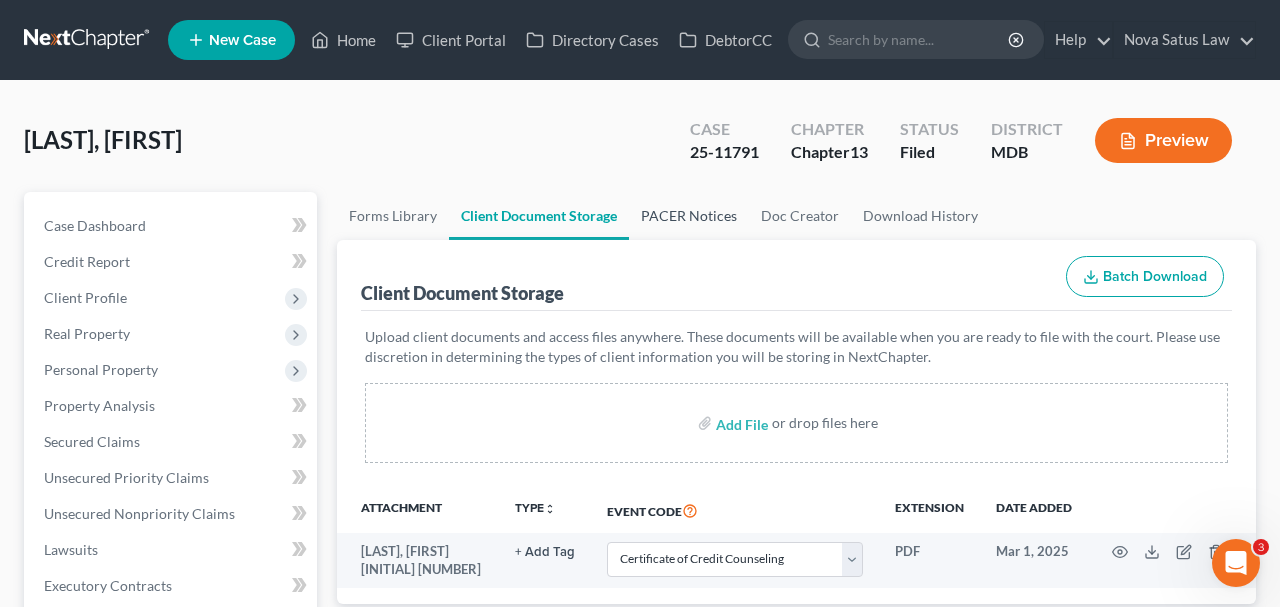 click on "PACER Notices" at bounding box center [689, 216] 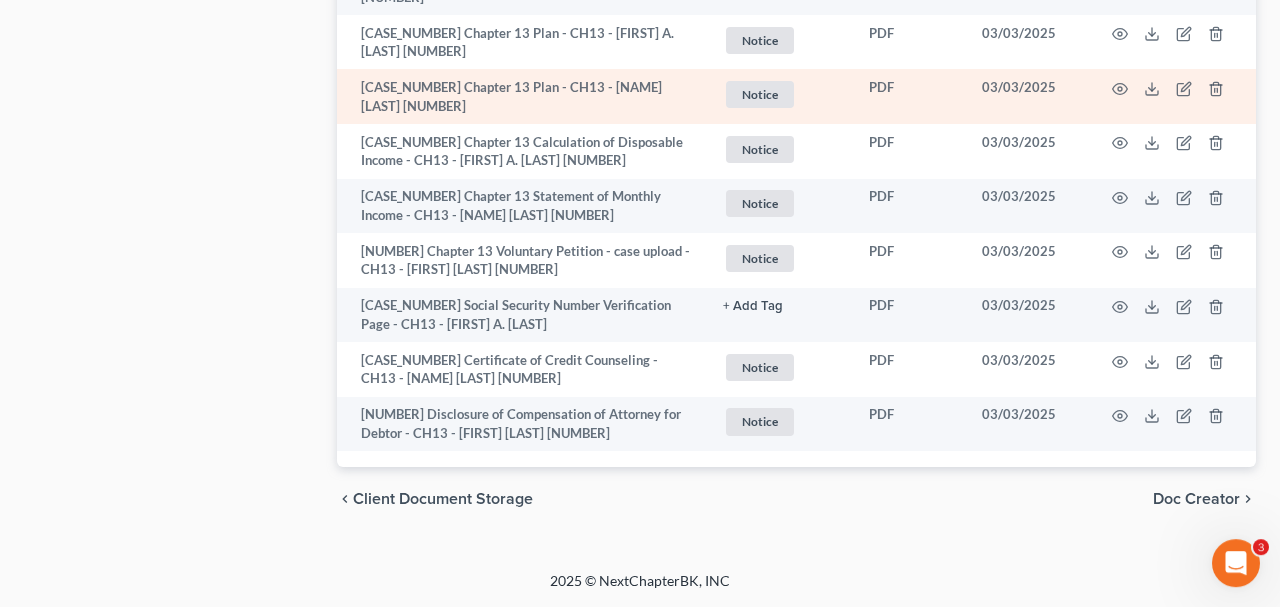 scroll, scrollTop: 3876, scrollLeft: 0, axis: vertical 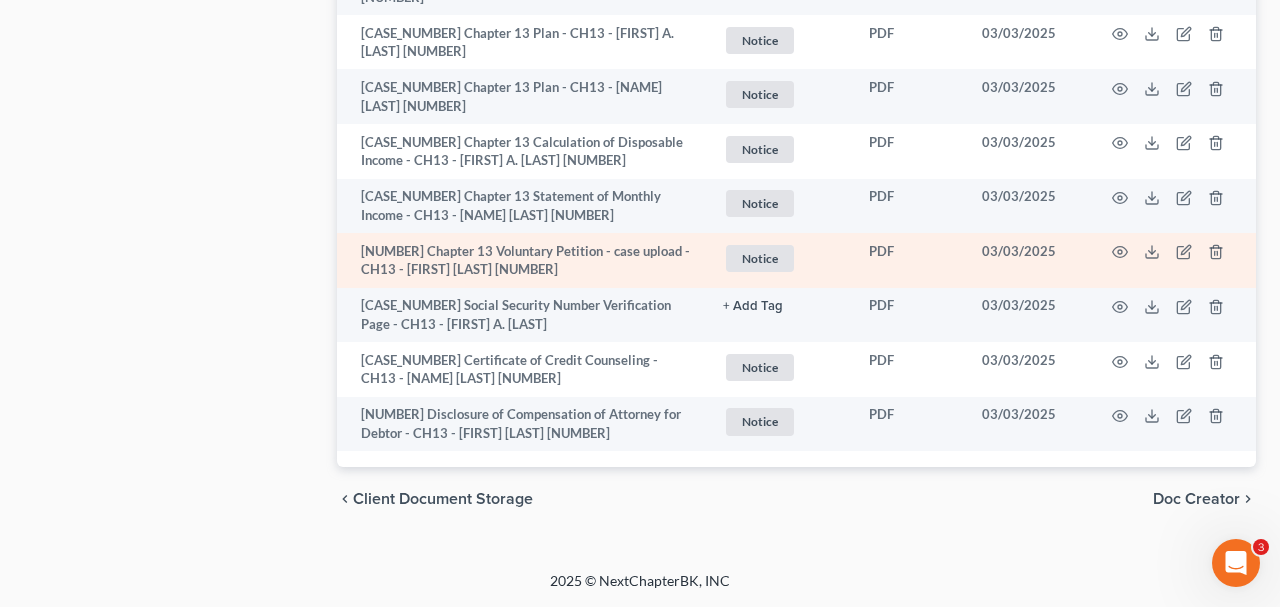 click at bounding box center (1172, 260) 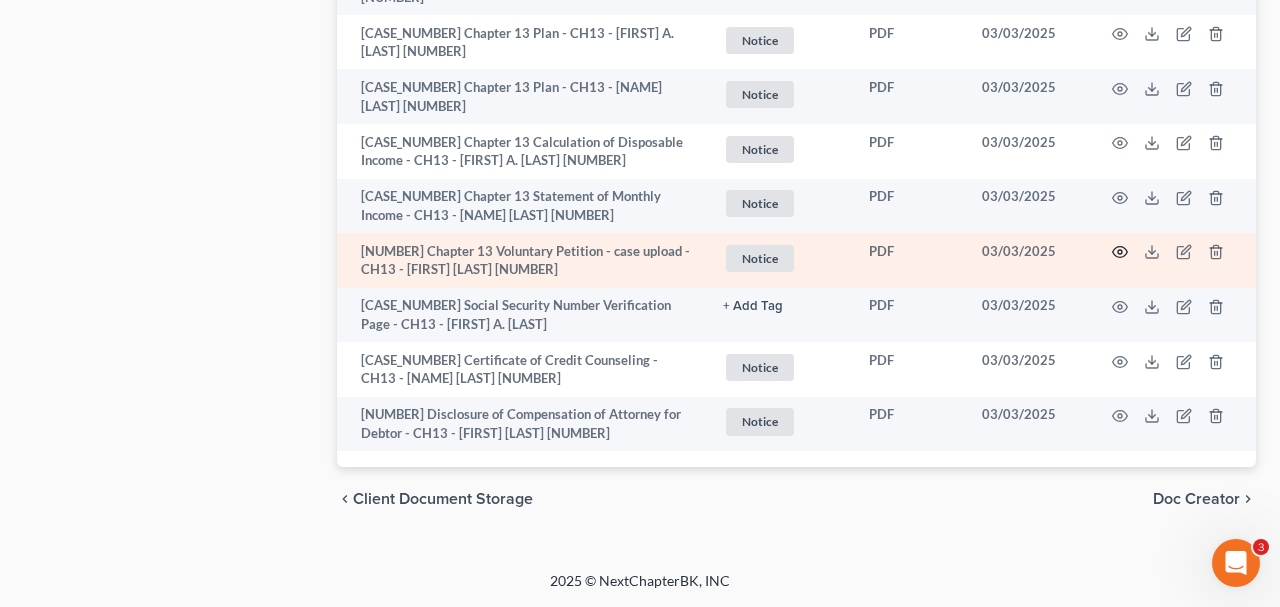 click 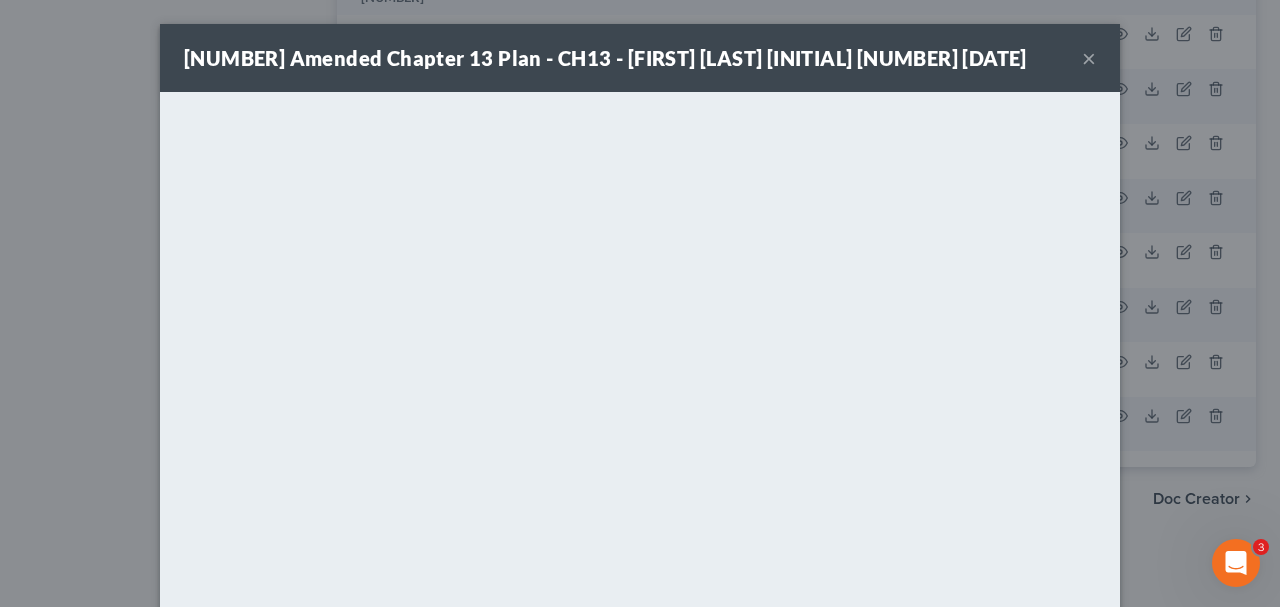 click on "×" at bounding box center [1089, 58] 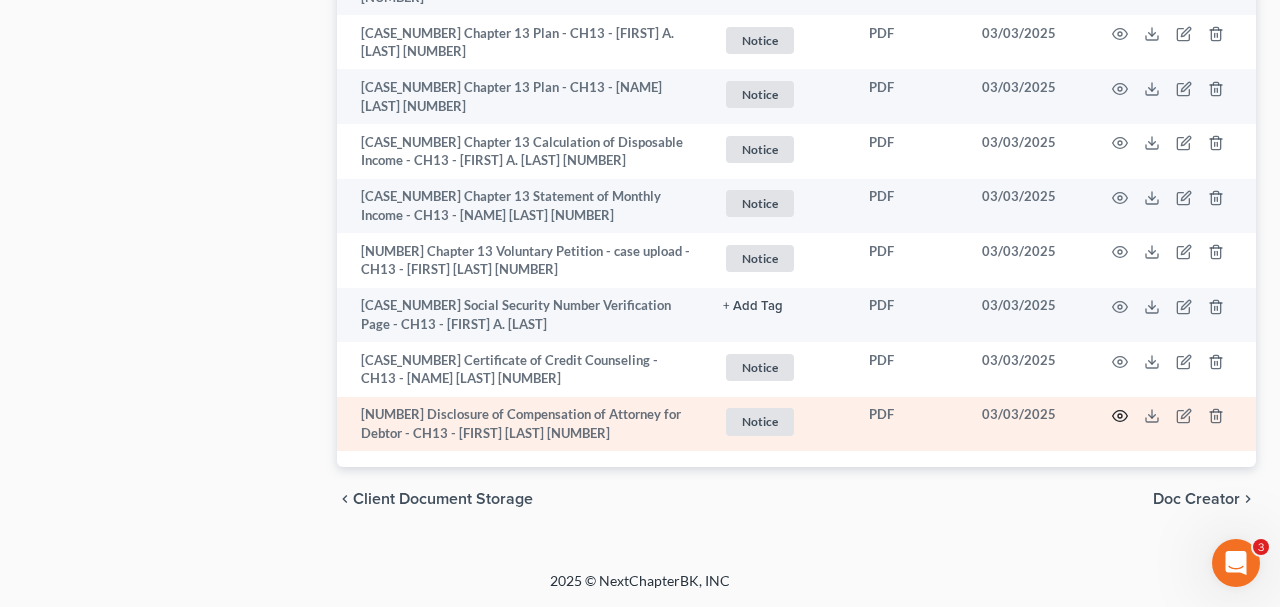 click 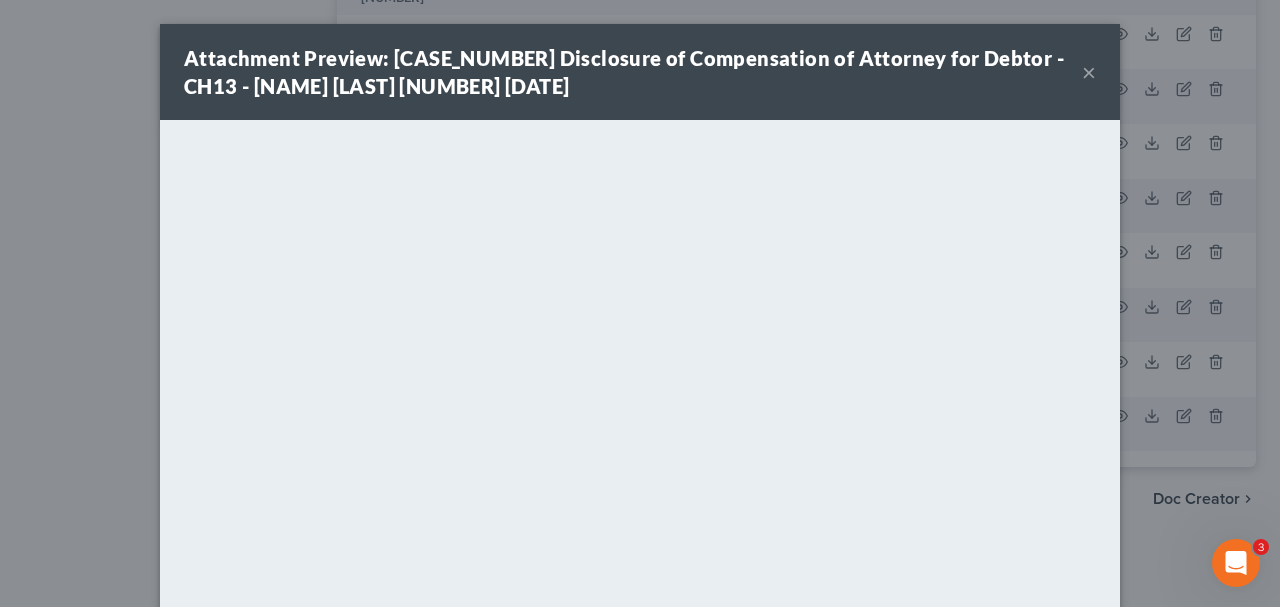 click on "×" at bounding box center [1089, 72] 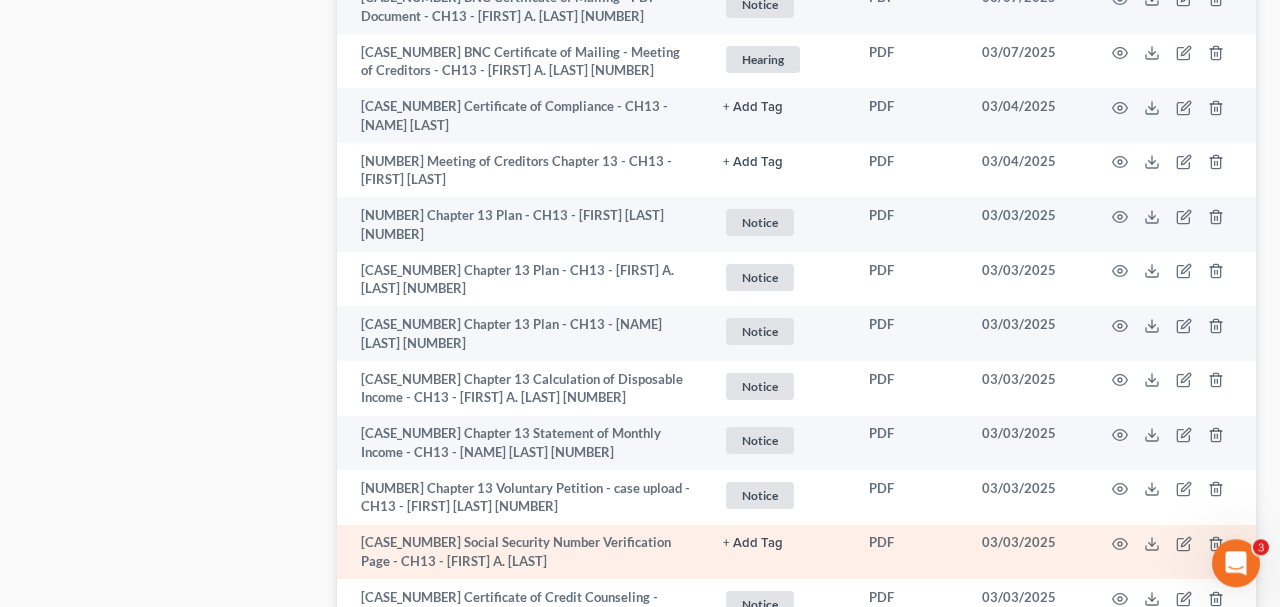 scroll, scrollTop: 3564, scrollLeft: 0, axis: vertical 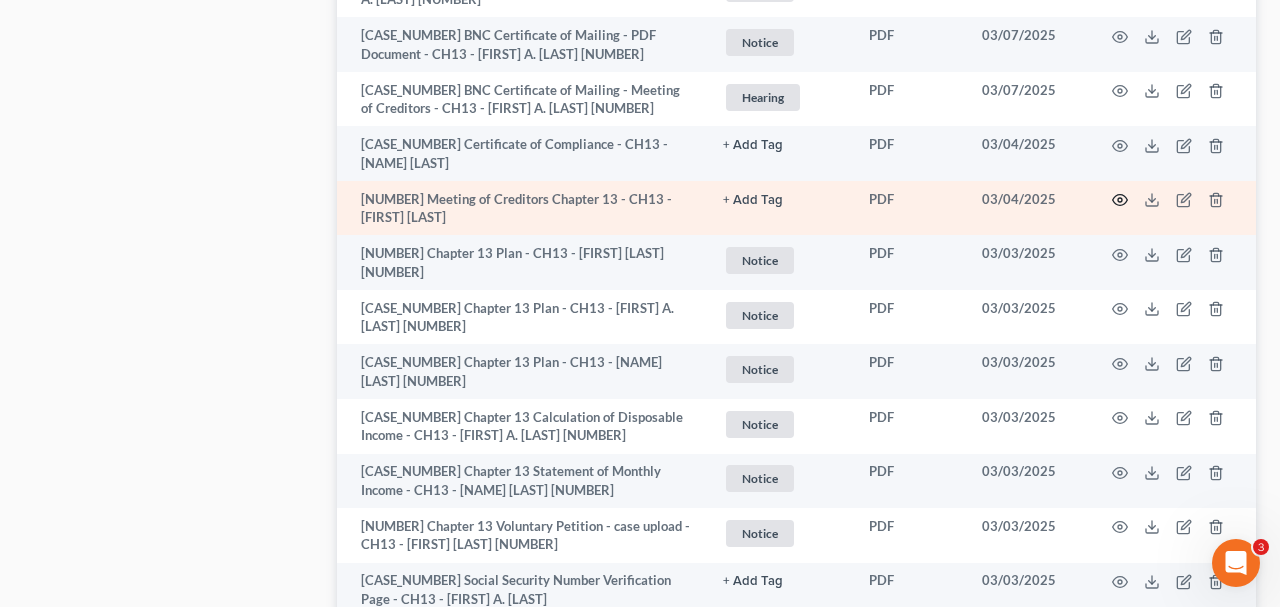 click 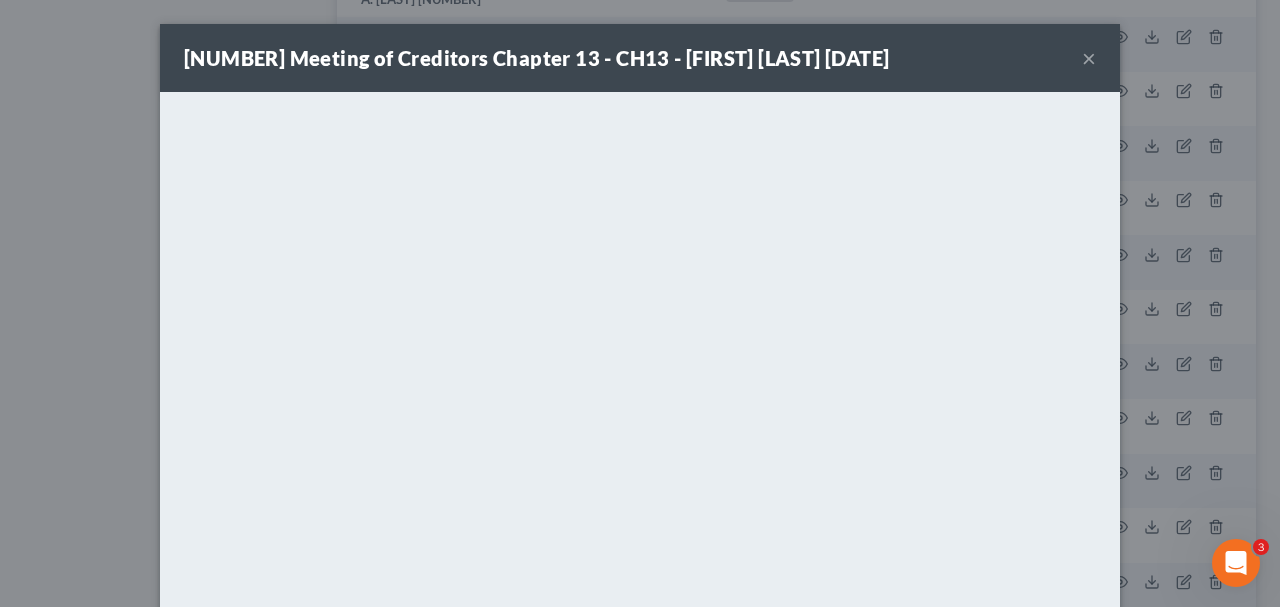click on "×" at bounding box center [1089, 58] 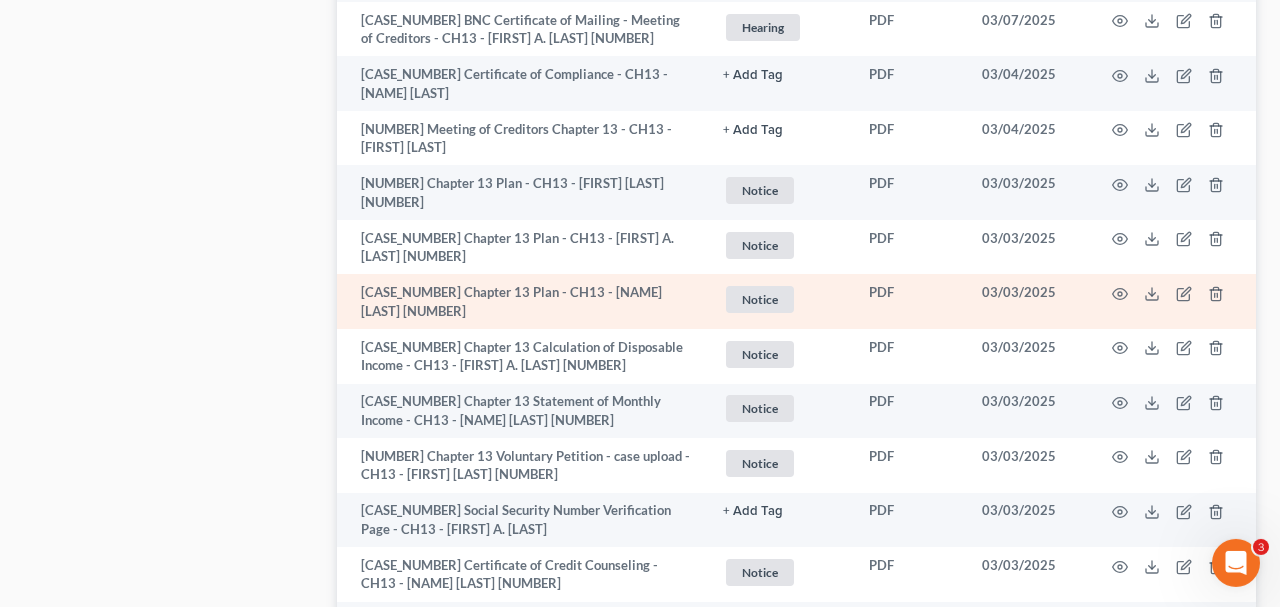 scroll, scrollTop: 3668, scrollLeft: 0, axis: vertical 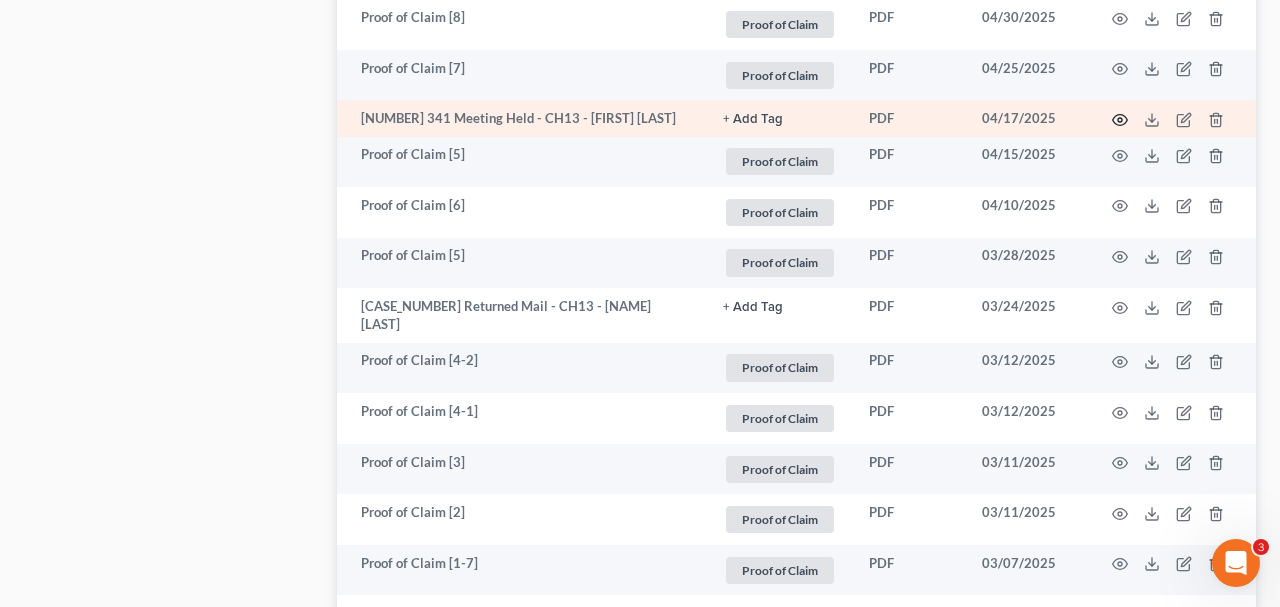 click 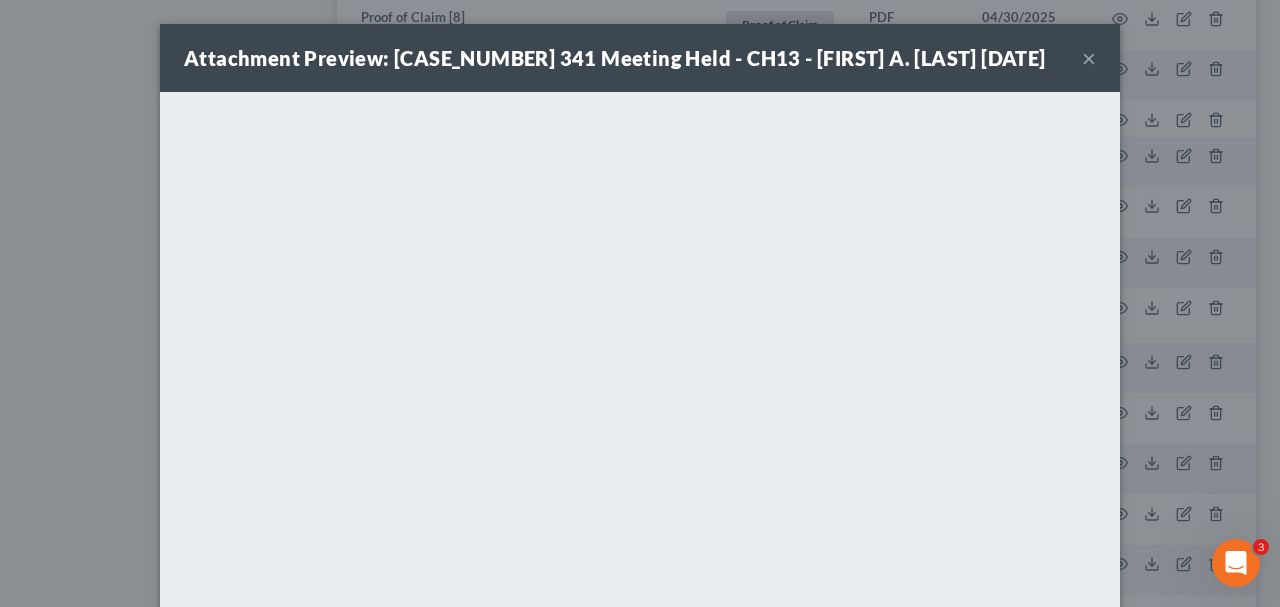 click on "×" at bounding box center [1089, 58] 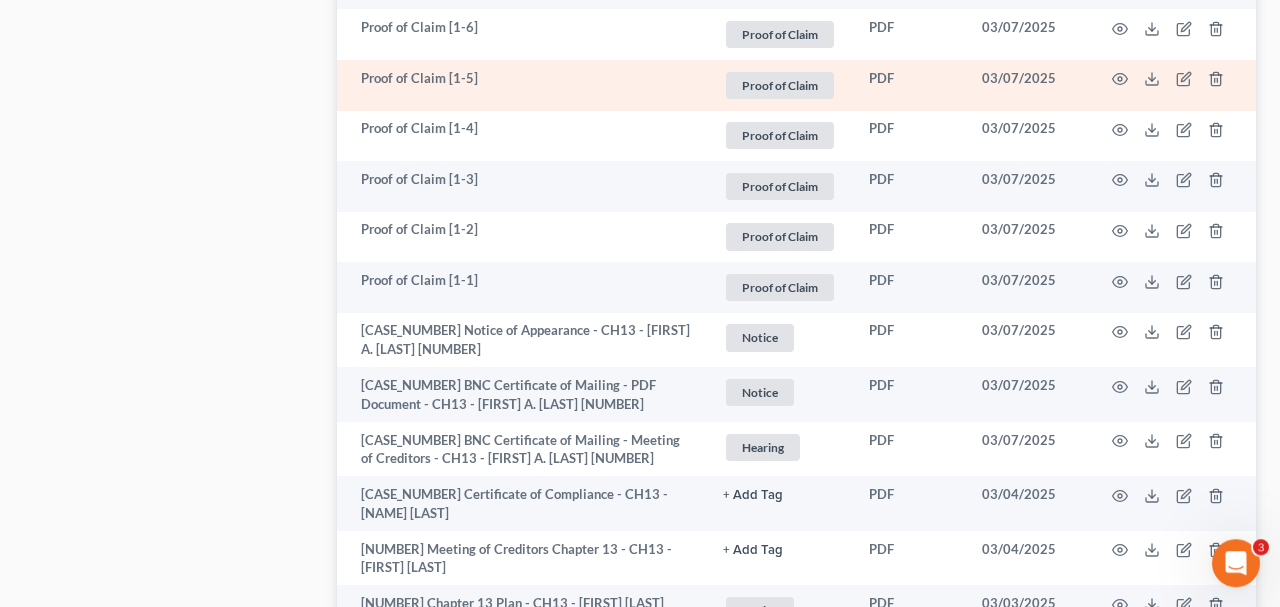 scroll, scrollTop: 3356, scrollLeft: 0, axis: vertical 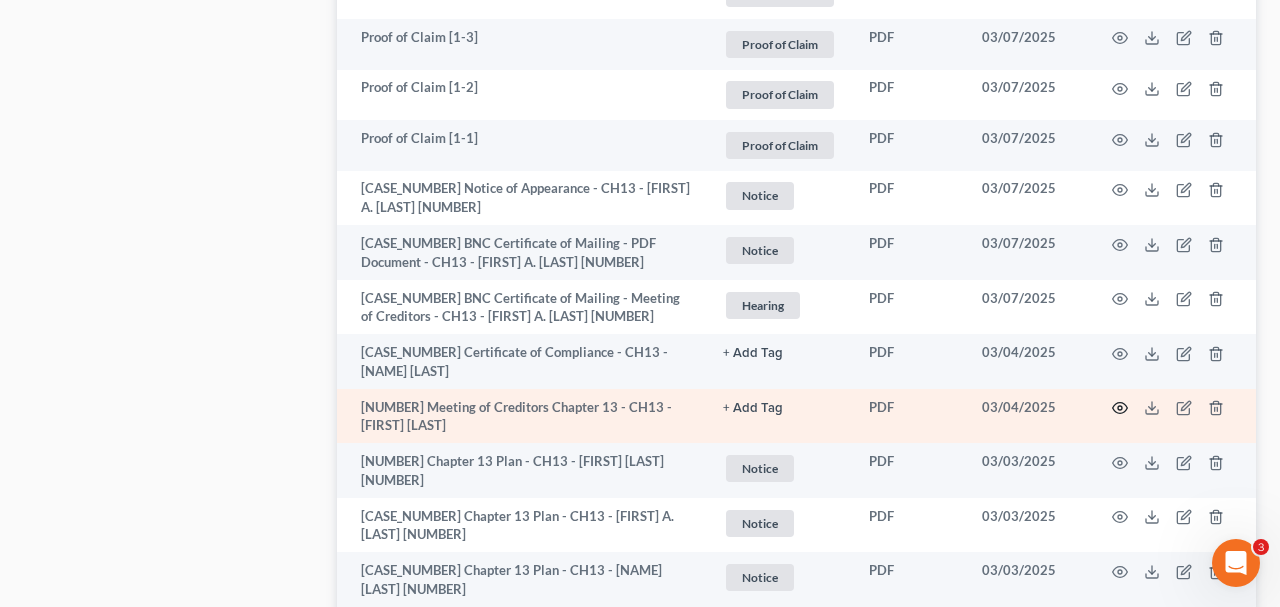 click 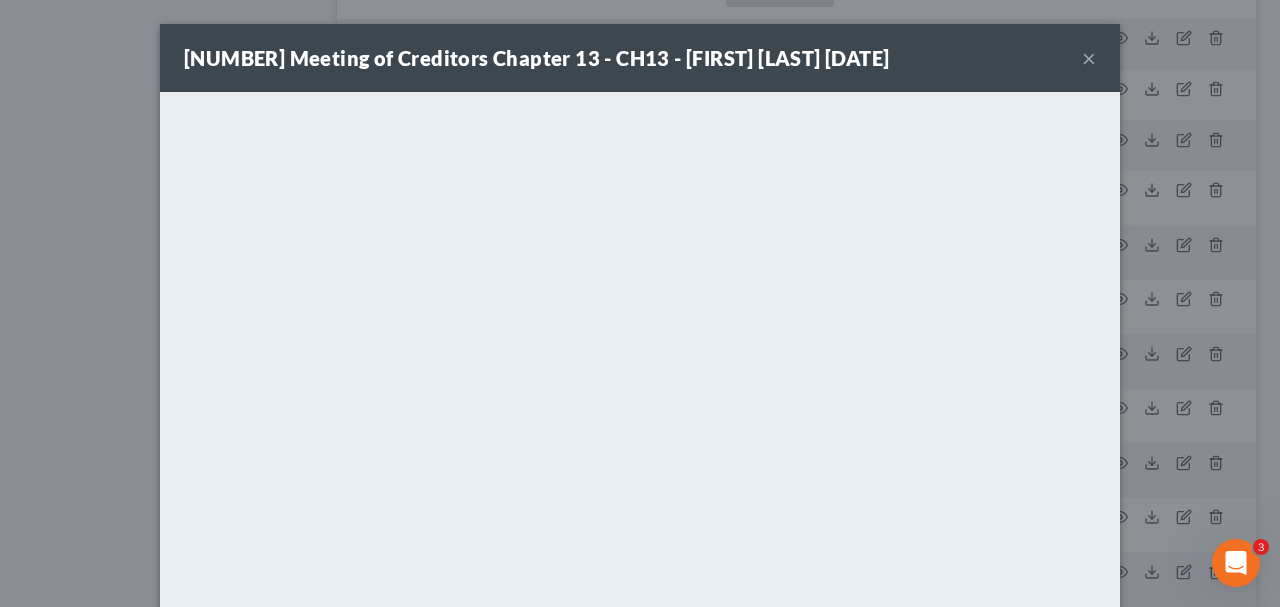 click on "×" at bounding box center (1089, 58) 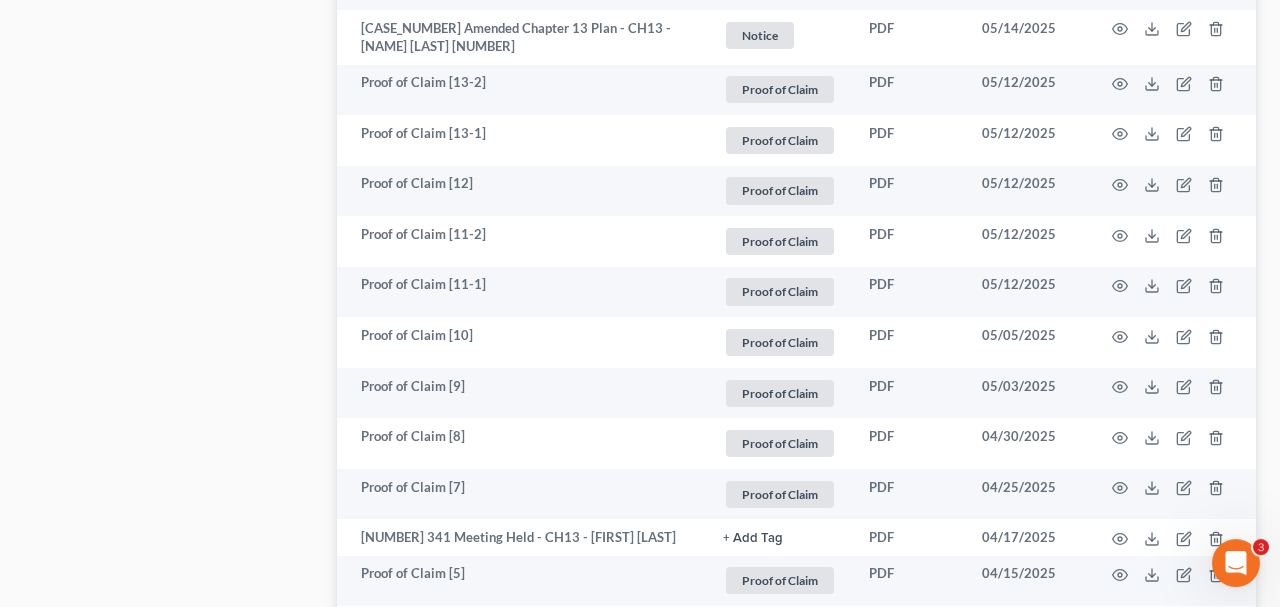 scroll, scrollTop: 2108, scrollLeft: 0, axis: vertical 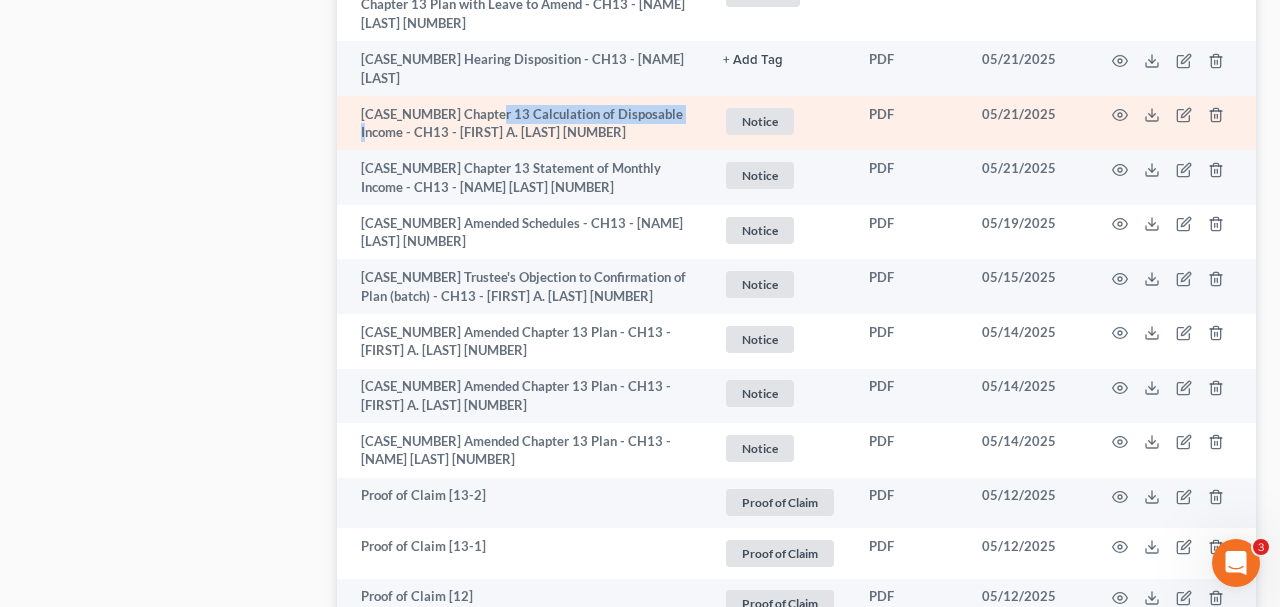 drag, startPoint x: 489, startPoint y: 134, endPoint x: 679, endPoint y: 130, distance: 190.0421 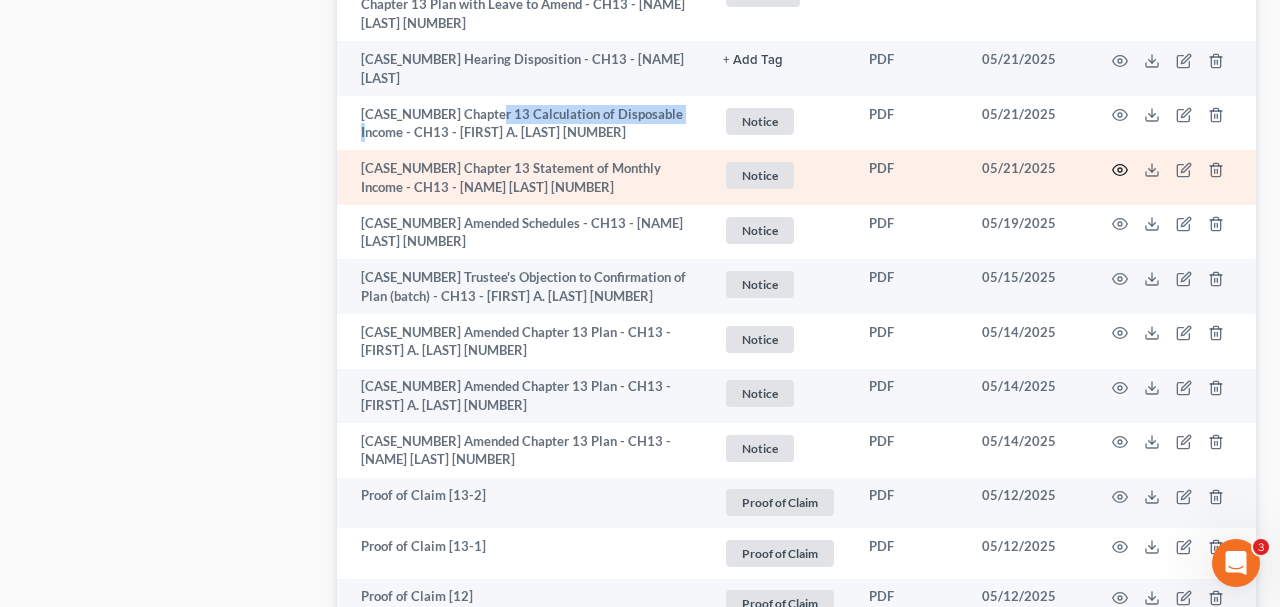 click 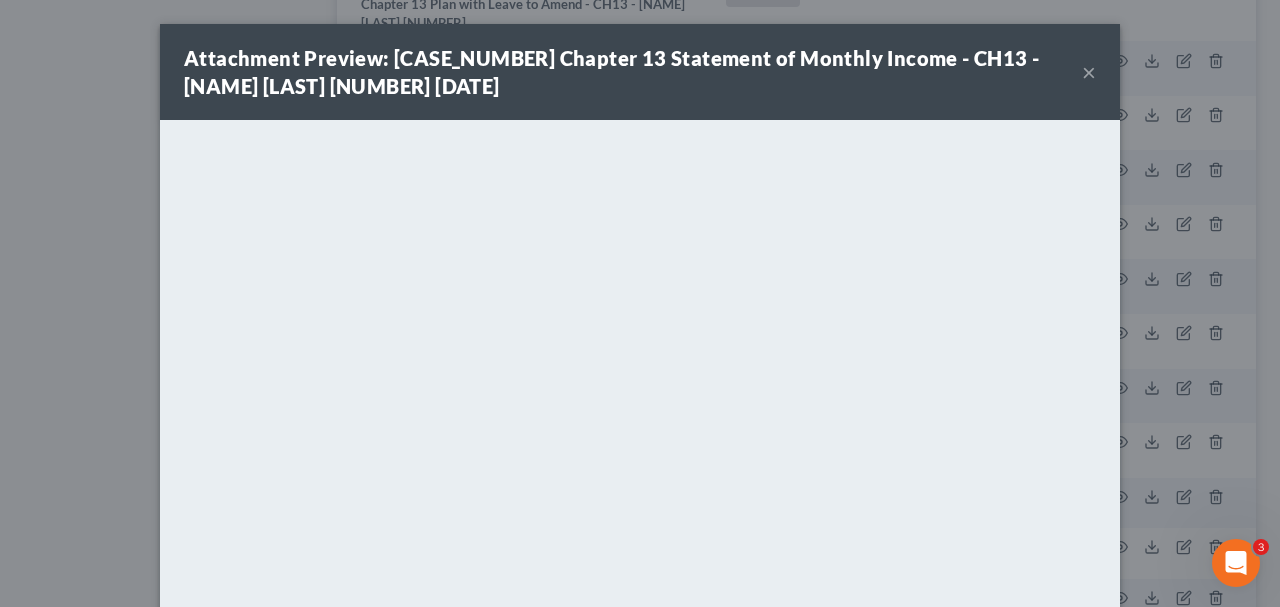 click on "×" at bounding box center [1089, 72] 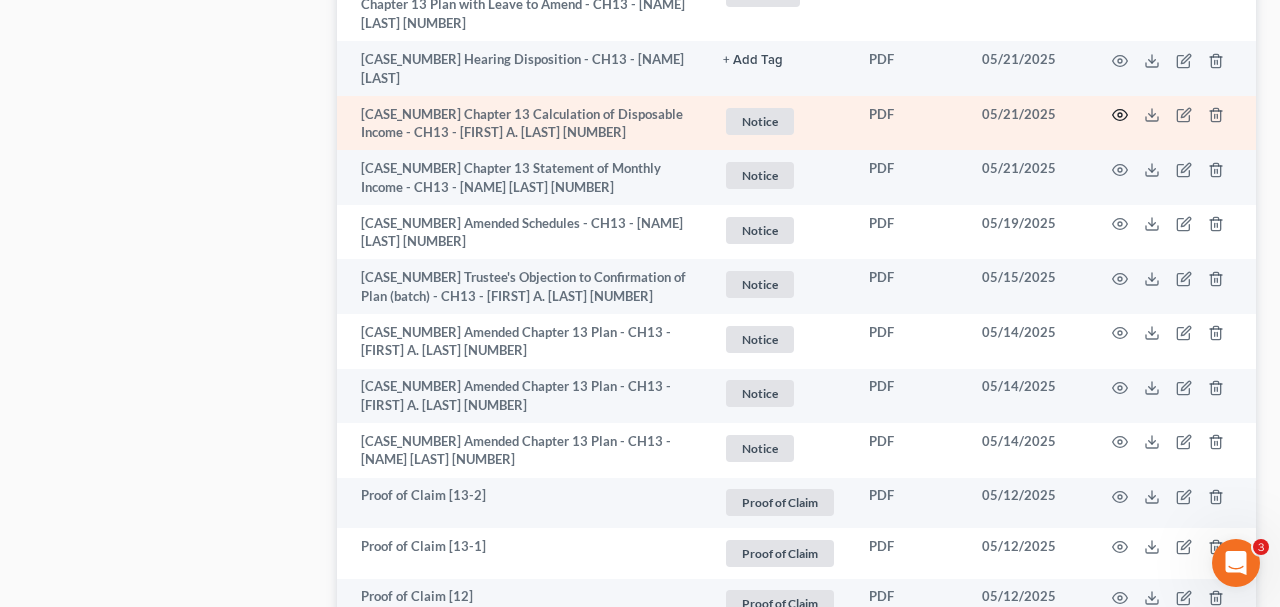 click 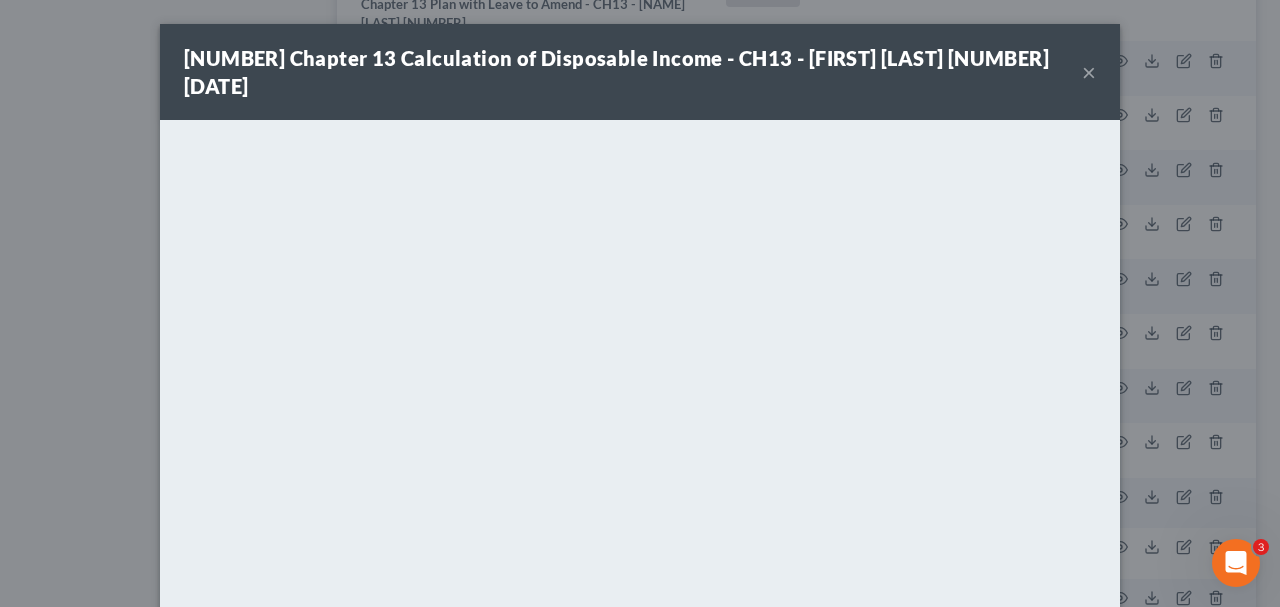 click on "×" at bounding box center [1089, 72] 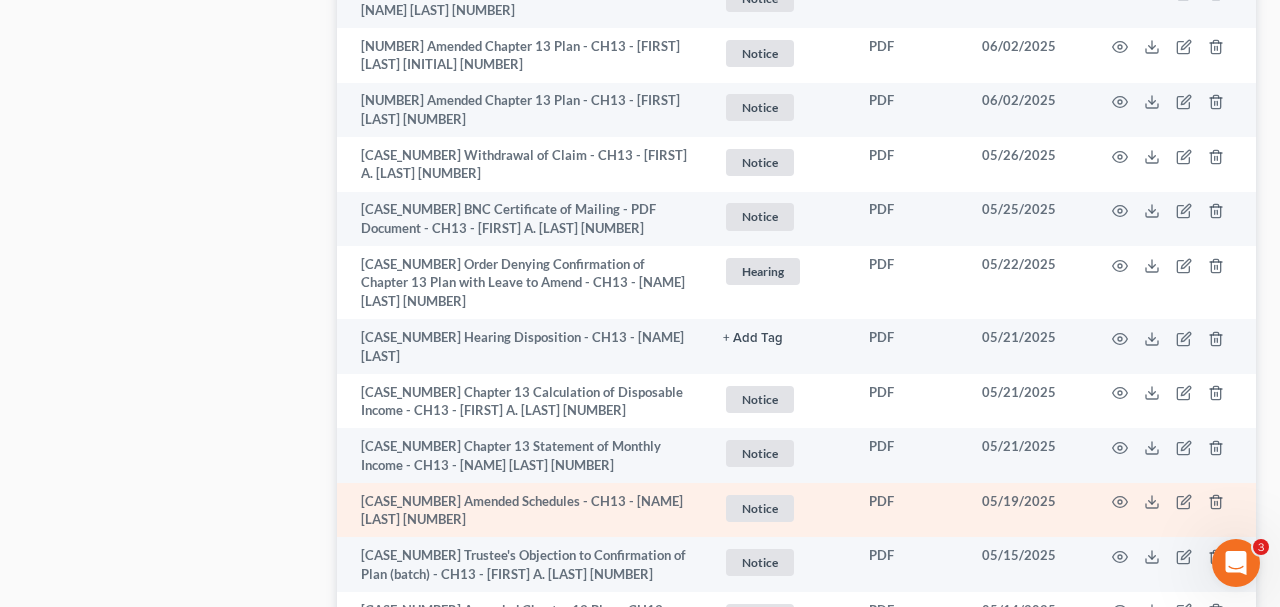 scroll, scrollTop: 1484, scrollLeft: 0, axis: vertical 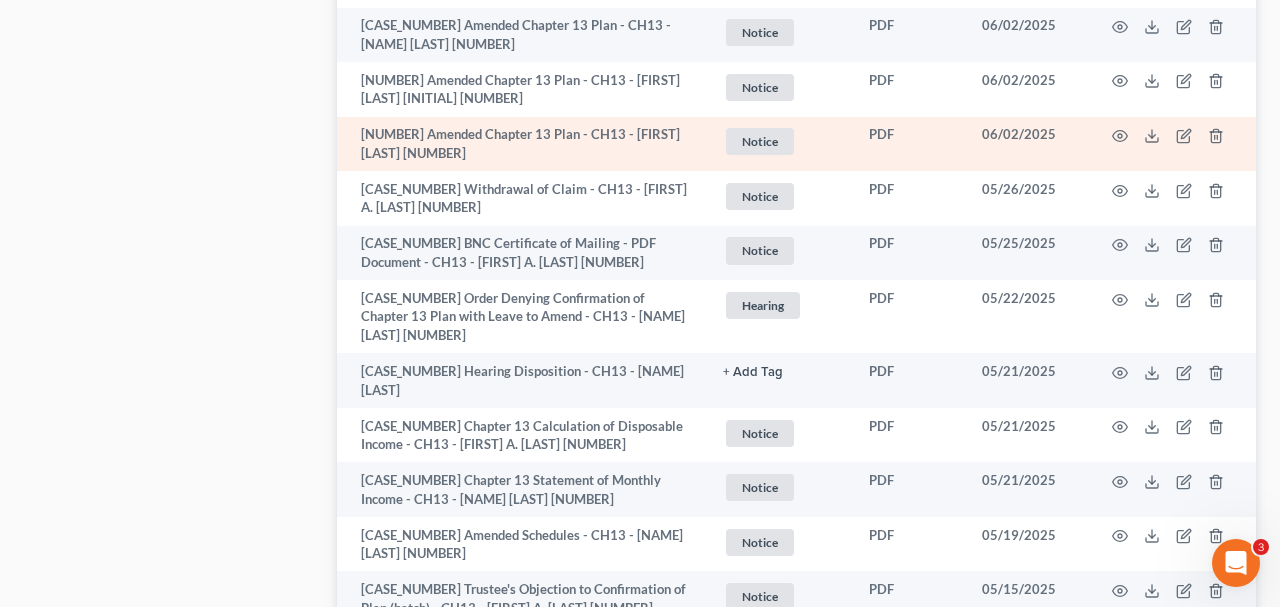 click on "[NUMBER] Amended Chapter 13 Plan - CH13 - [FIRST] [LAST] [NUMBER]" at bounding box center [522, 144] 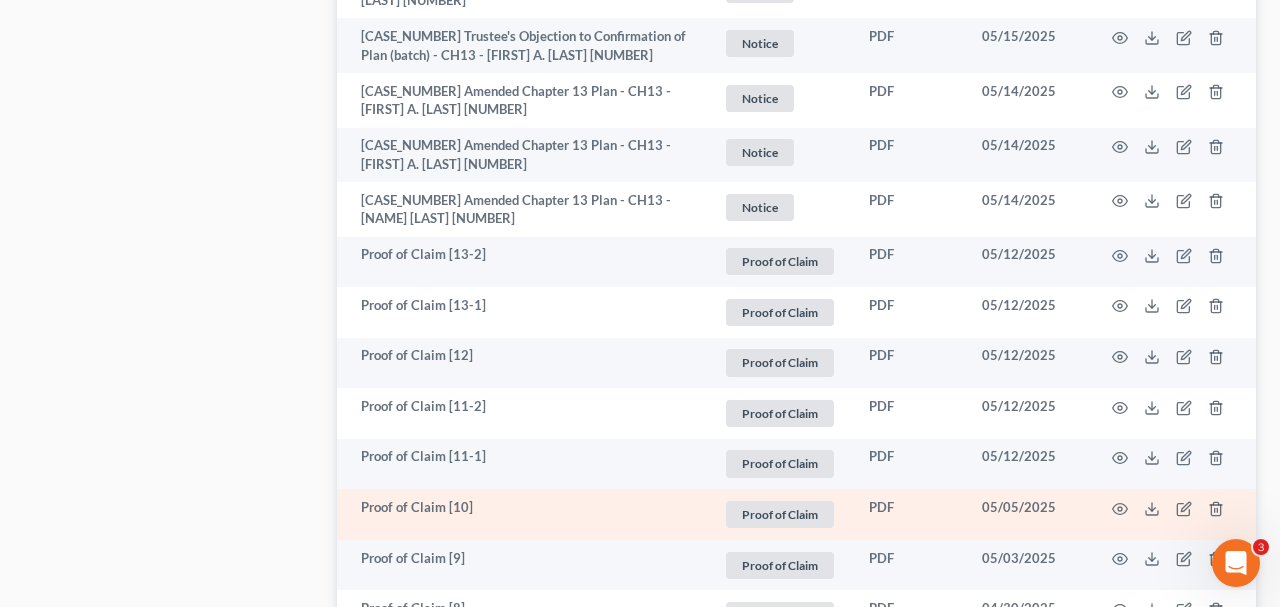 scroll, scrollTop: 2004, scrollLeft: 0, axis: vertical 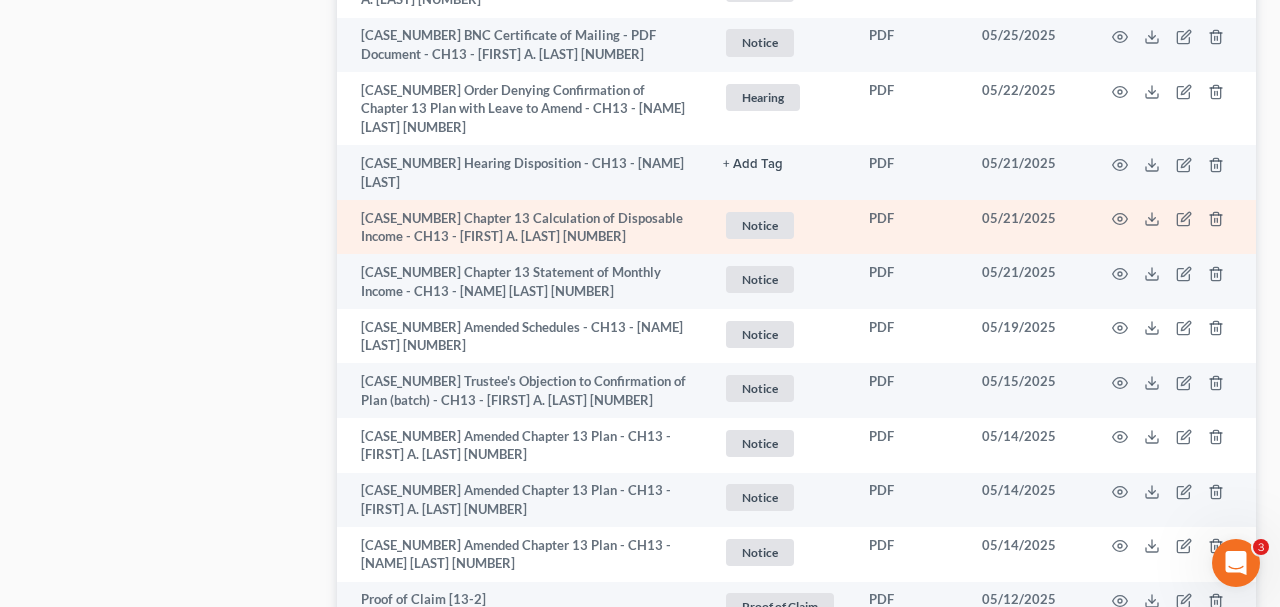 click on "[CASE_NUMBER] Chapter 13 Calculation of Disposable Income - CH13 - [FIRST] A. [LAST] [NUMBER]" at bounding box center (522, 227) 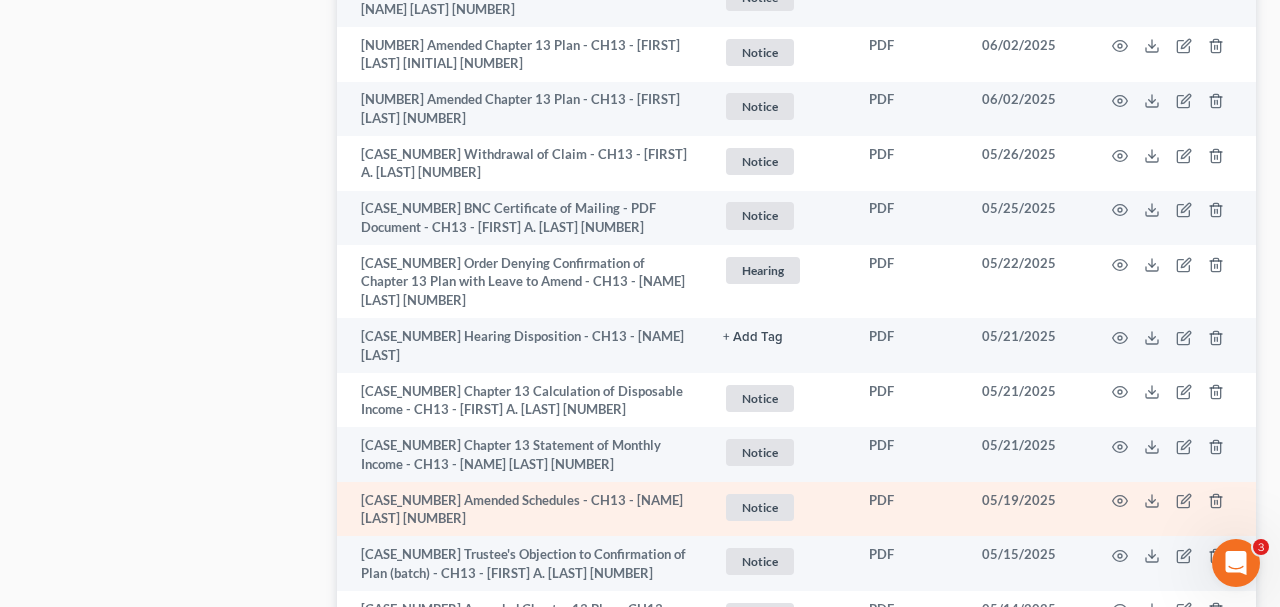 scroll, scrollTop: 1484, scrollLeft: 0, axis: vertical 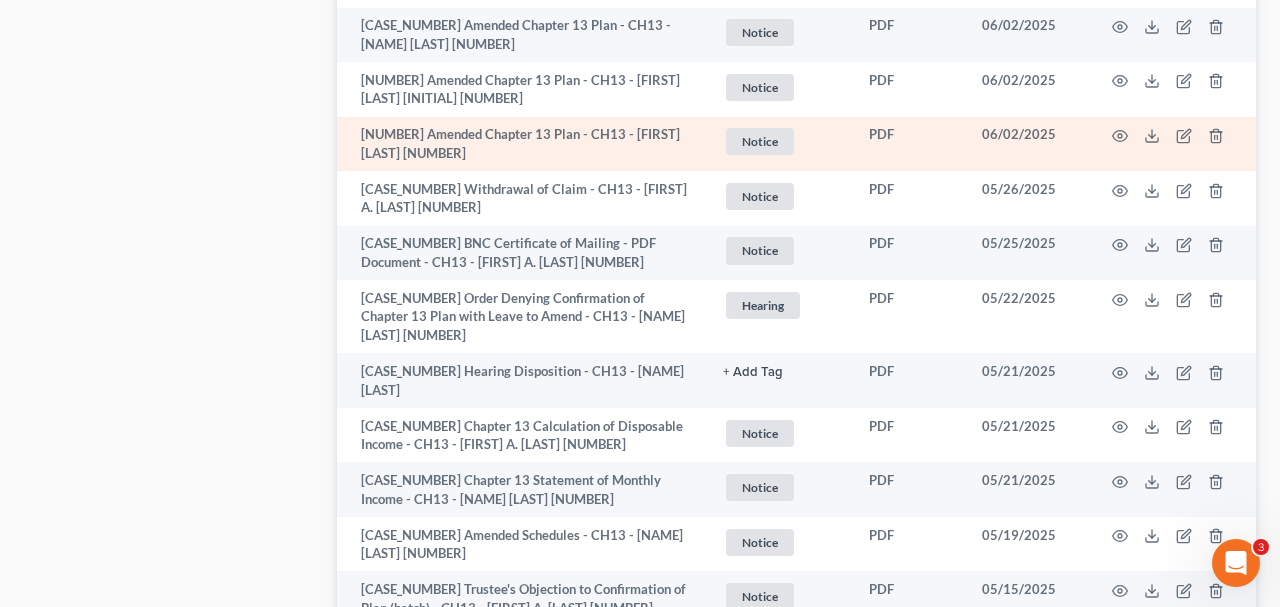 click on "[NUMBER] Amended Chapter 13 Plan - CH13 - [FIRST] [LAST] [NUMBER]" at bounding box center (522, 144) 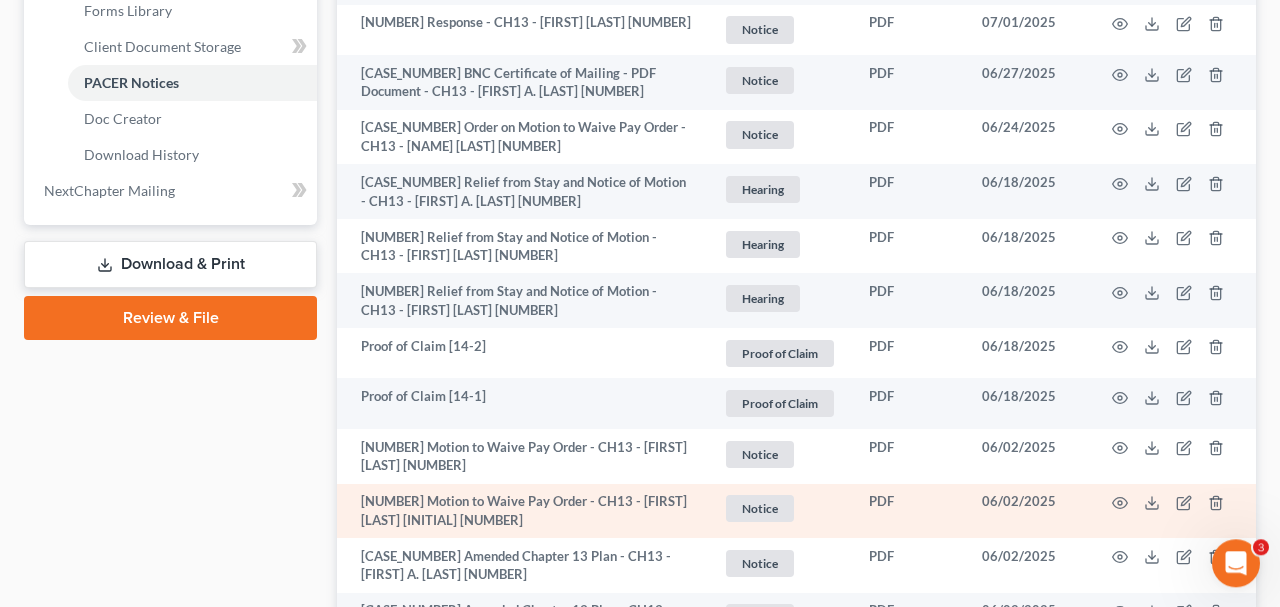 scroll, scrollTop: 860, scrollLeft: 0, axis: vertical 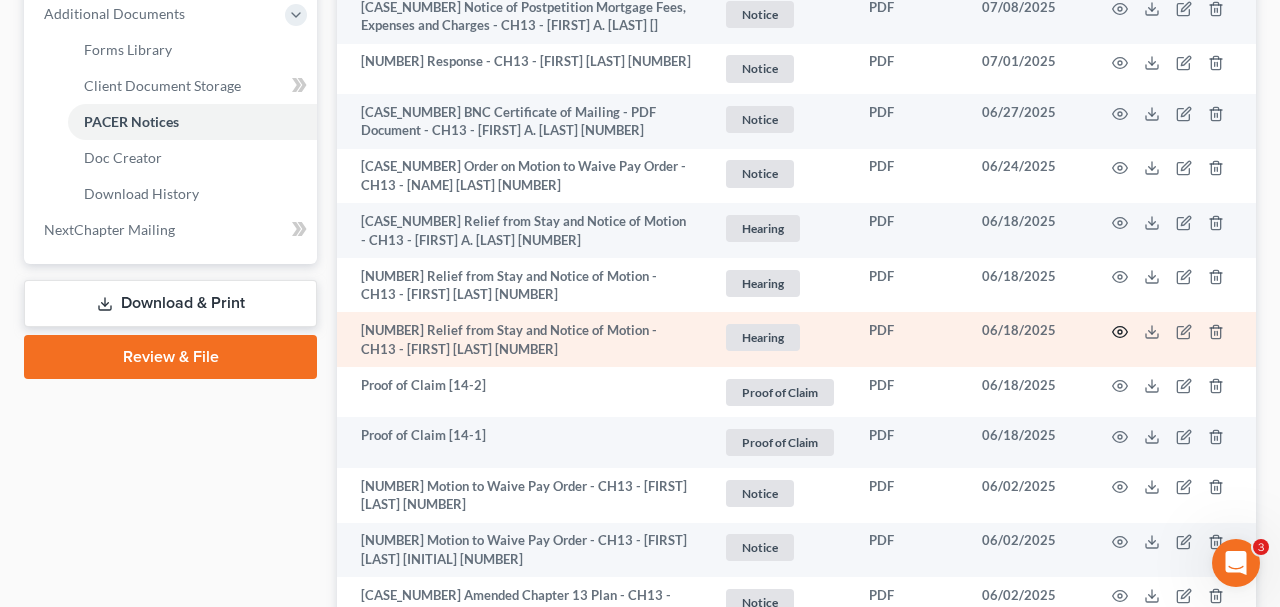 click 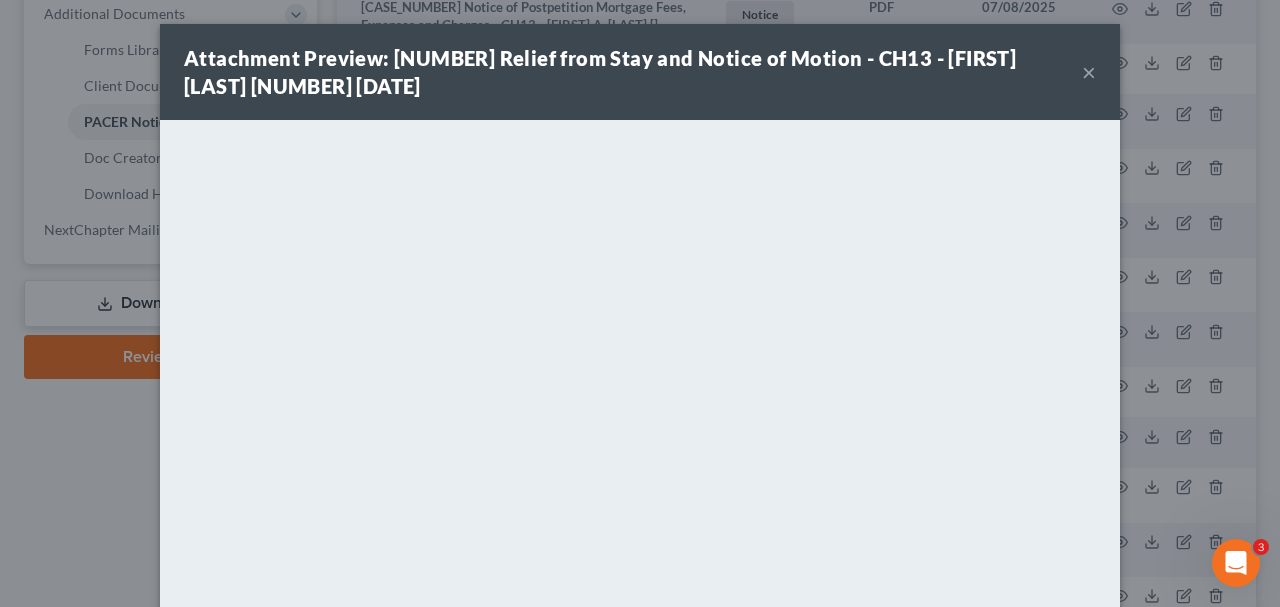 click on "×" at bounding box center (1089, 72) 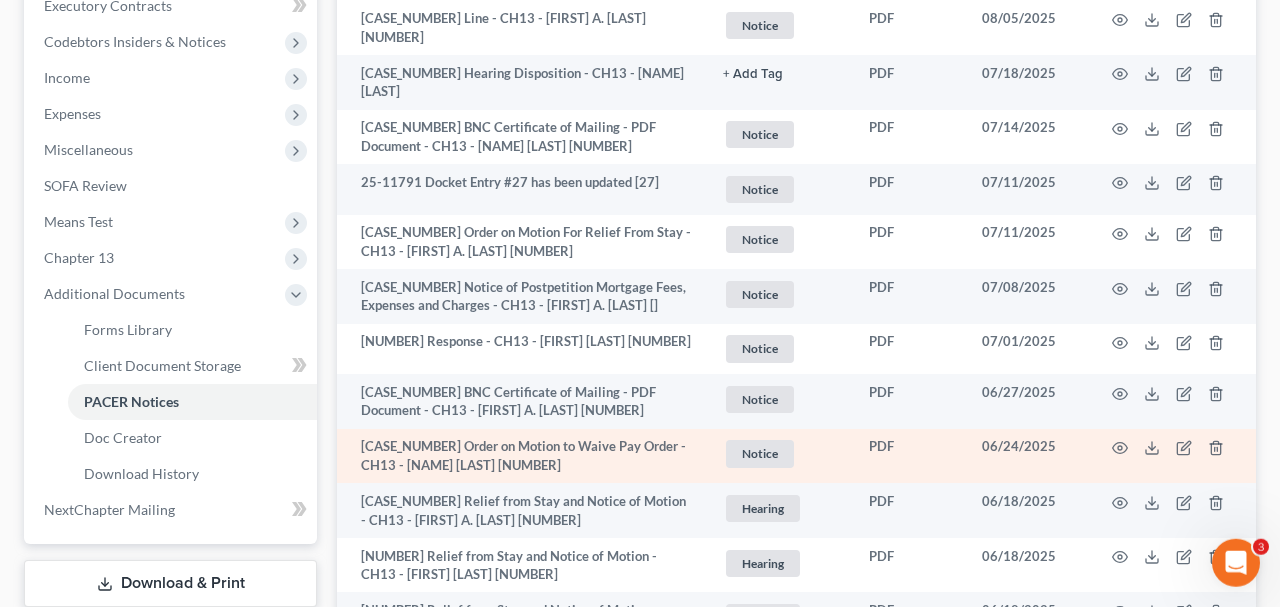 scroll, scrollTop: 548, scrollLeft: 0, axis: vertical 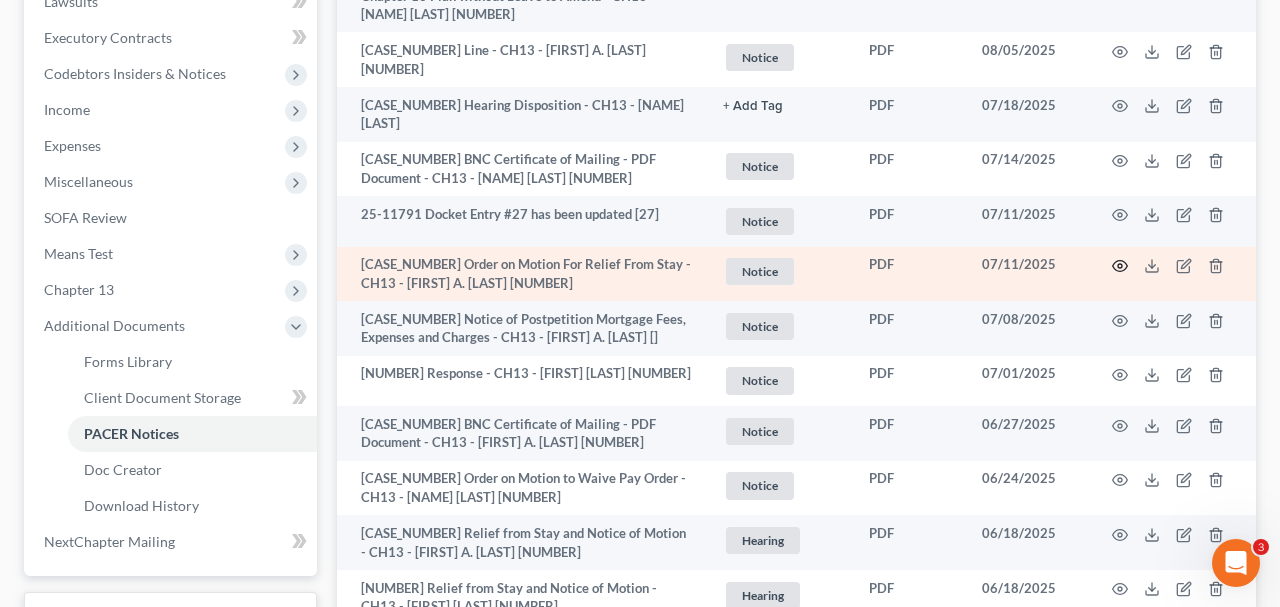 click 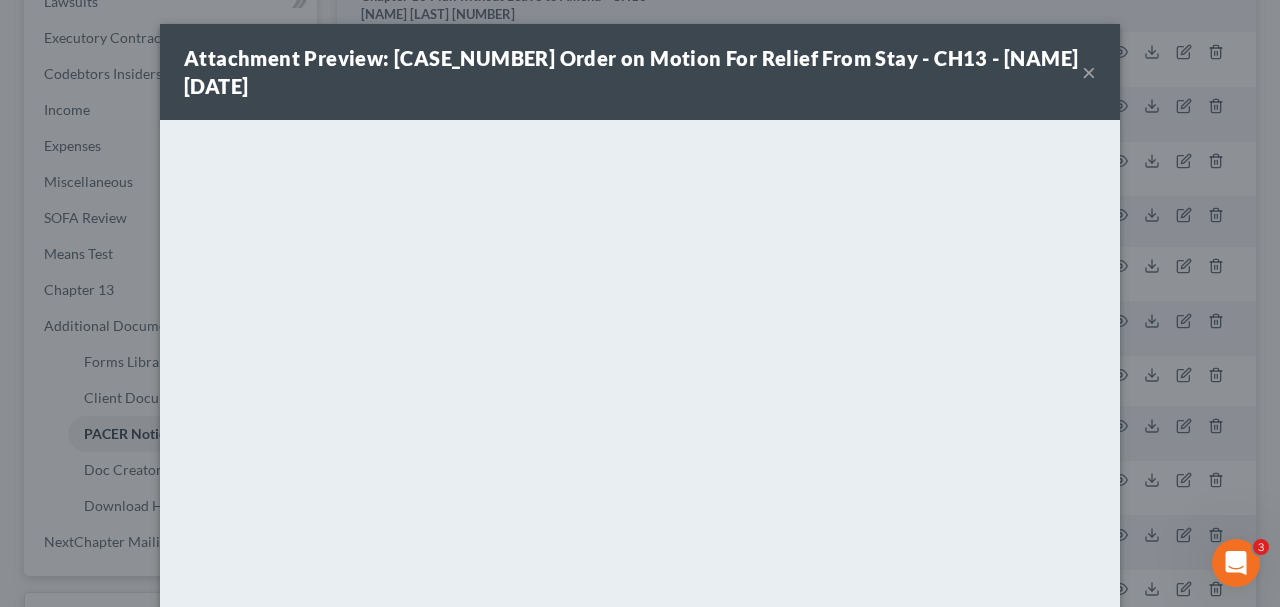 click on "×" at bounding box center (1089, 72) 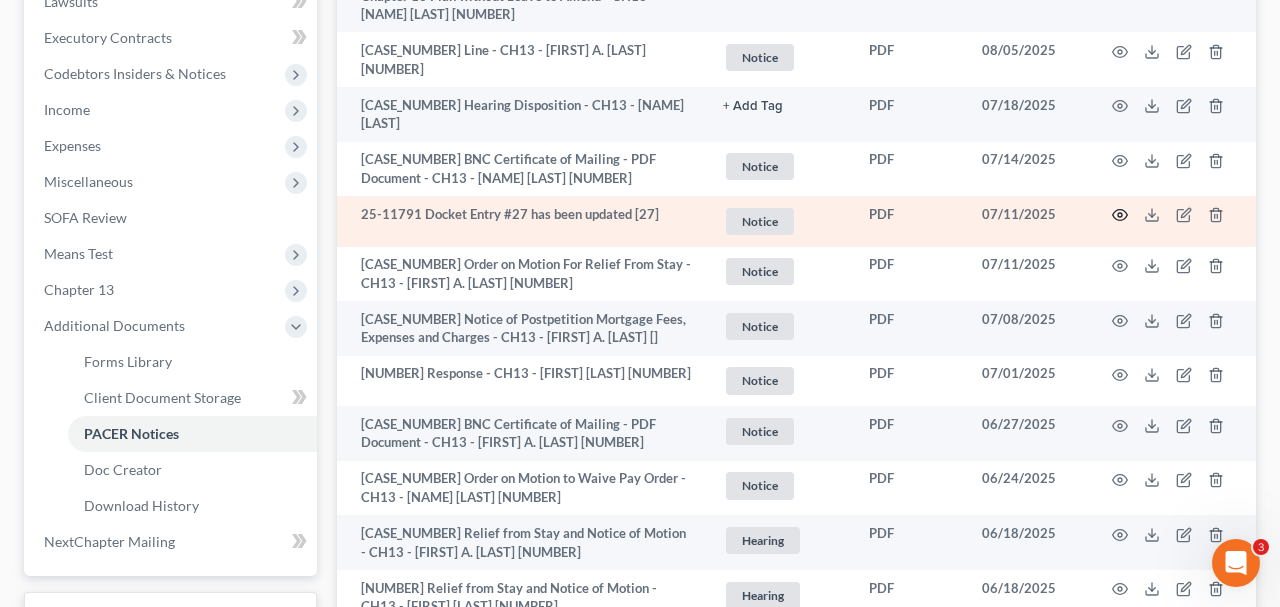 click 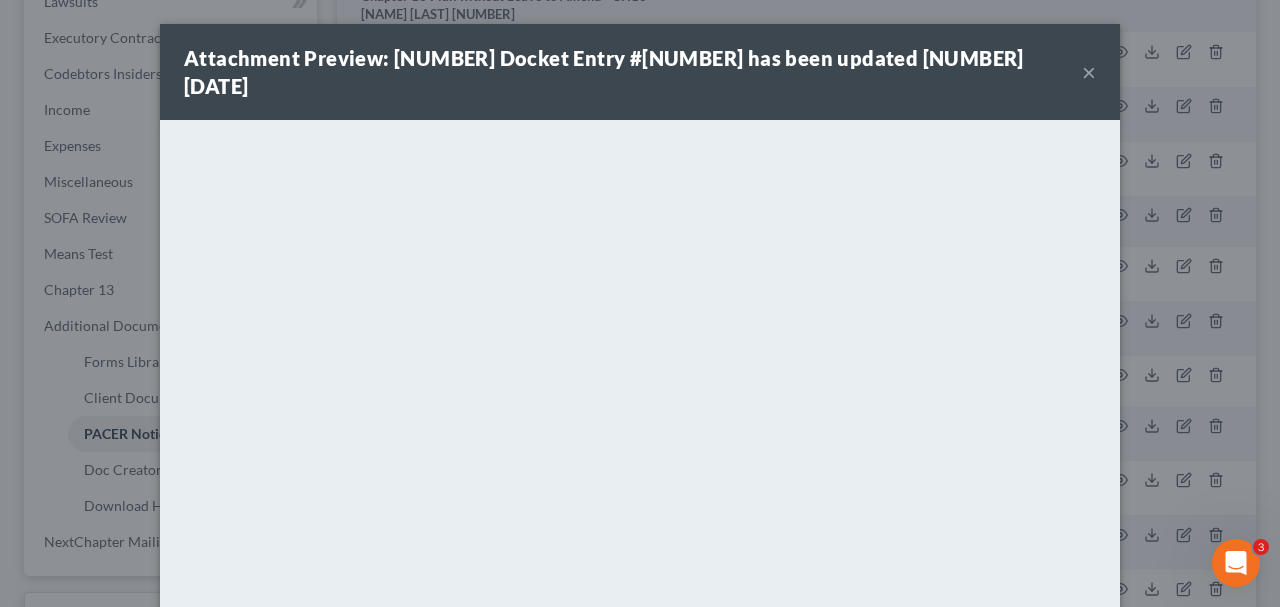 click on "×" at bounding box center (1089, 72) 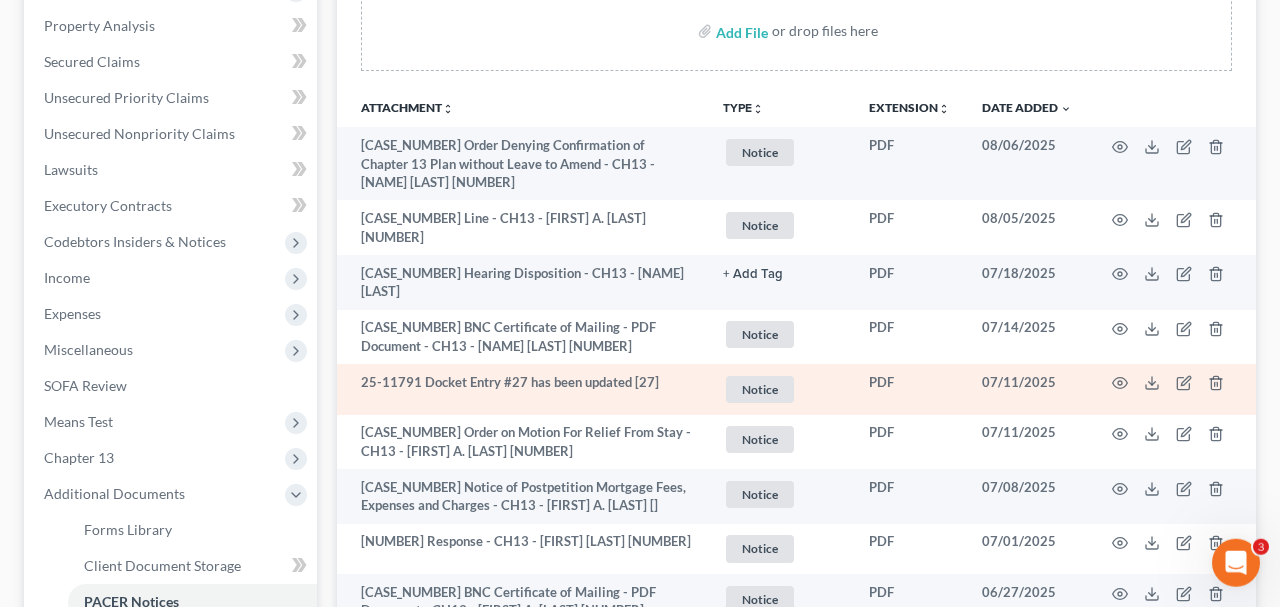 scroll, scrollTop: 340, scrollLeft: 0, axis: vertical 